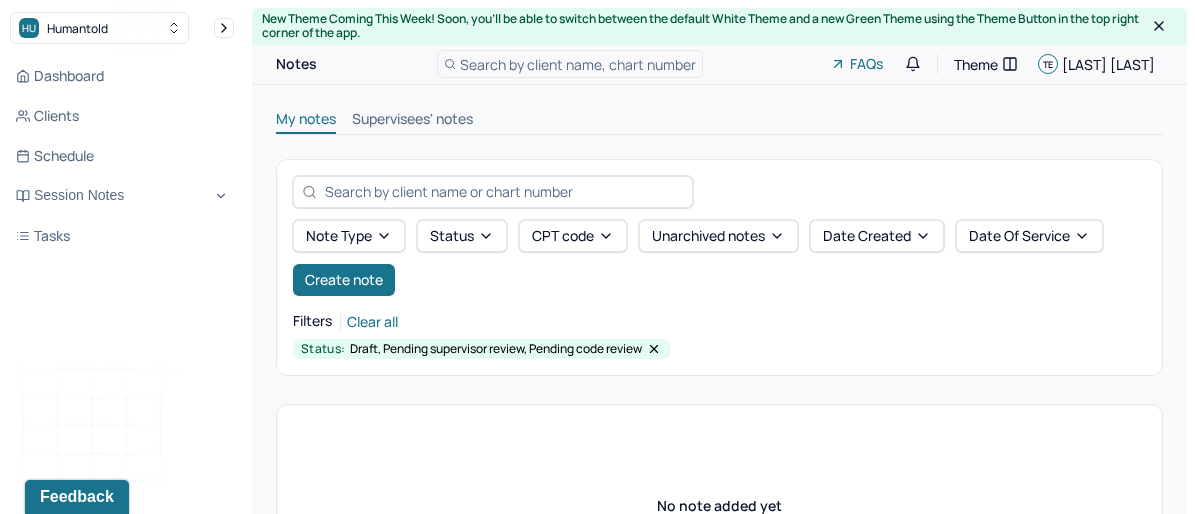 scroll, scrollTop: 0, scrollLeft: 0, axis: both 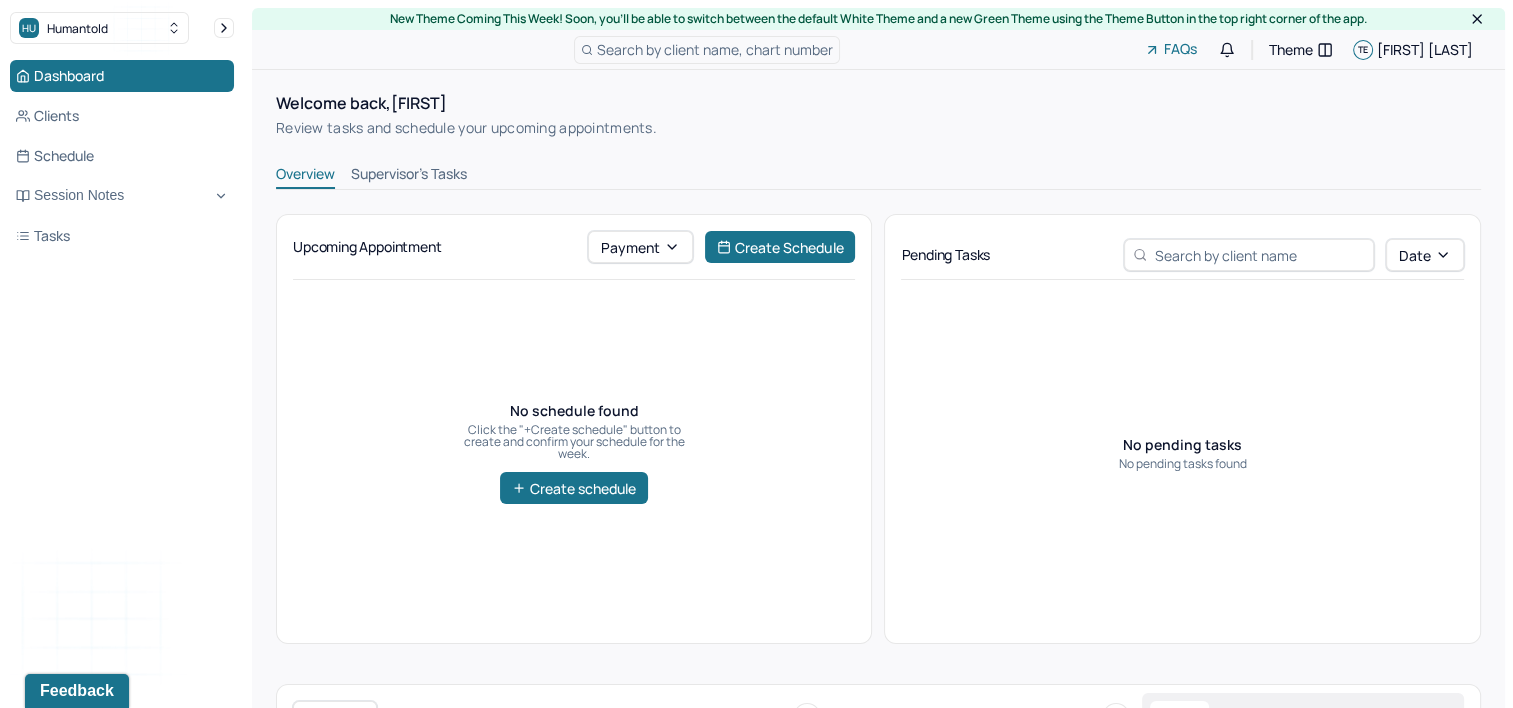 click on "Search by client name, chart number" at bounding box center [715, 49] 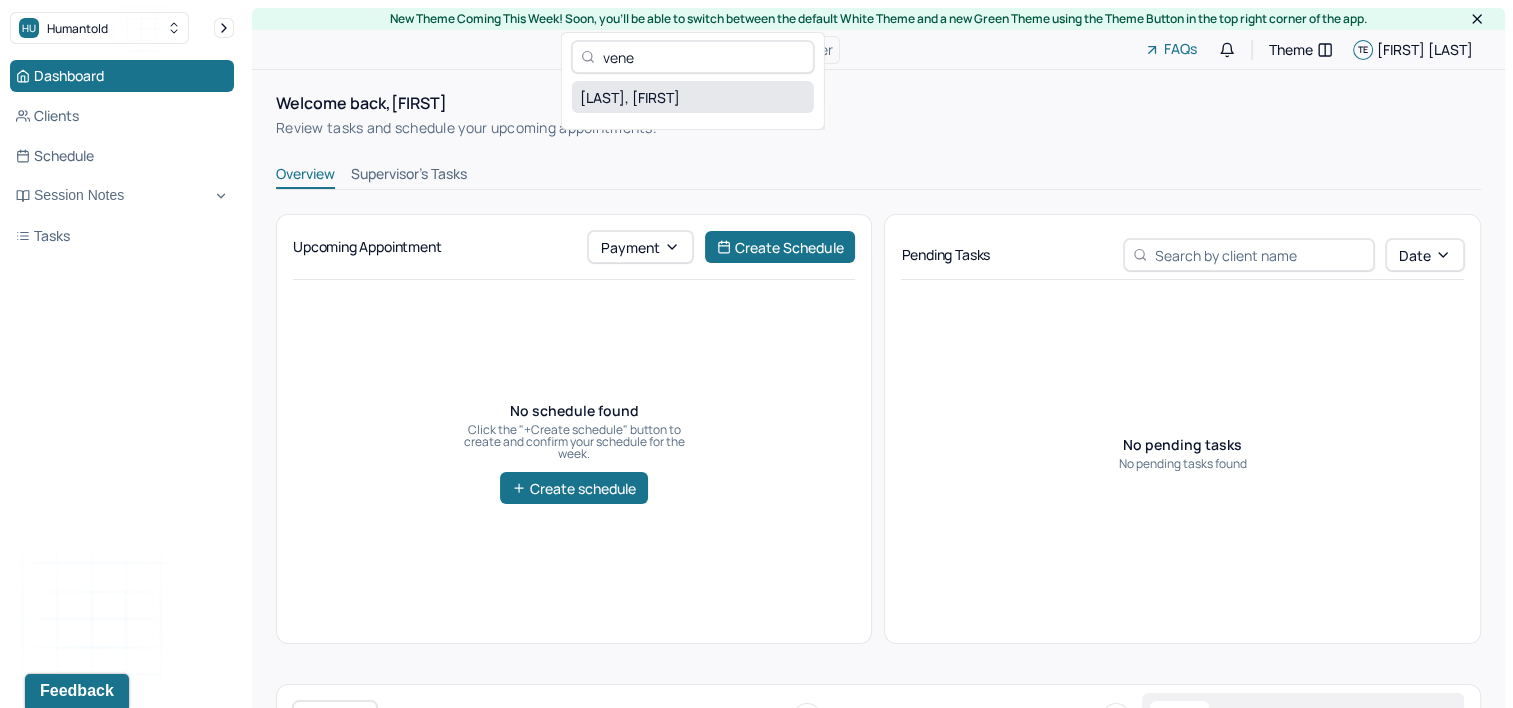 type on "vene" 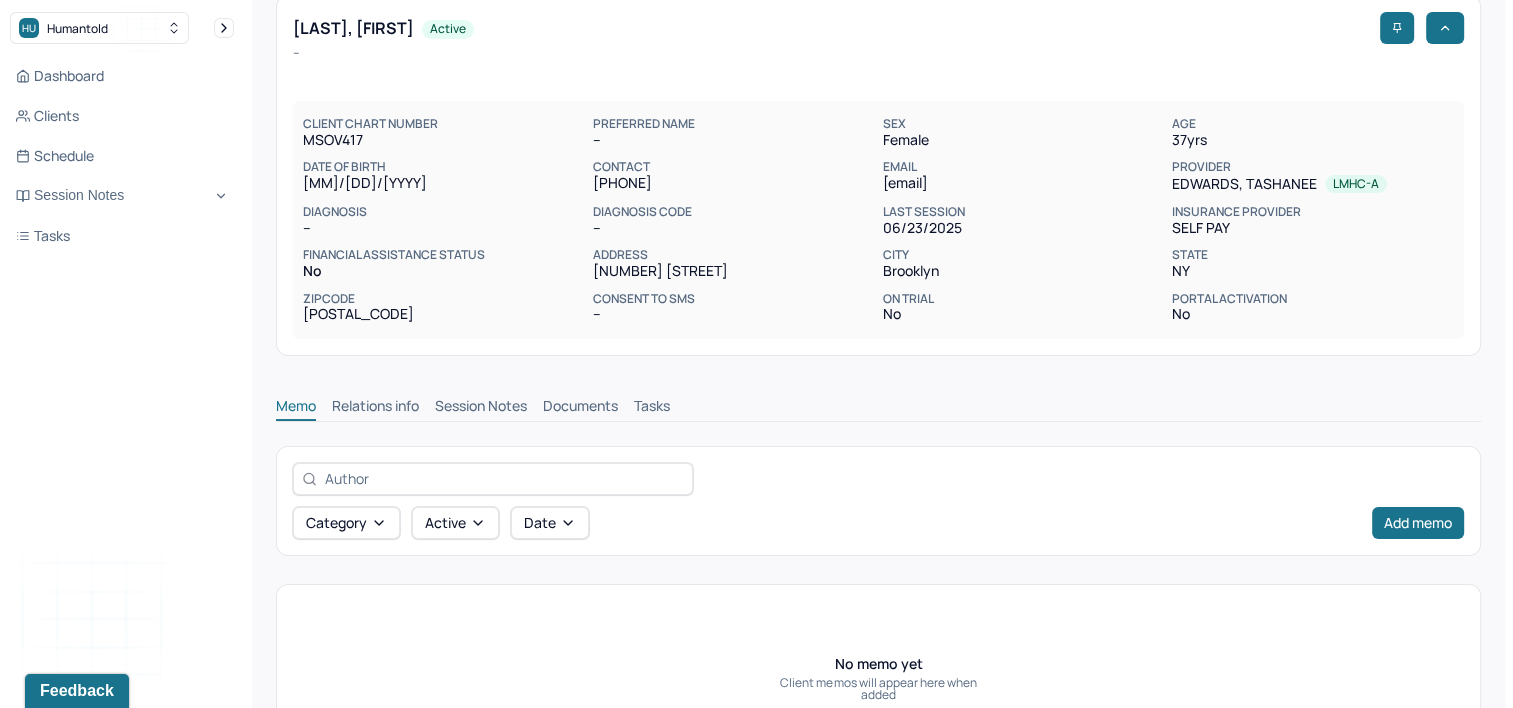 scroll, scrollTop: 100, scrollLeft: 0, axis: vertical 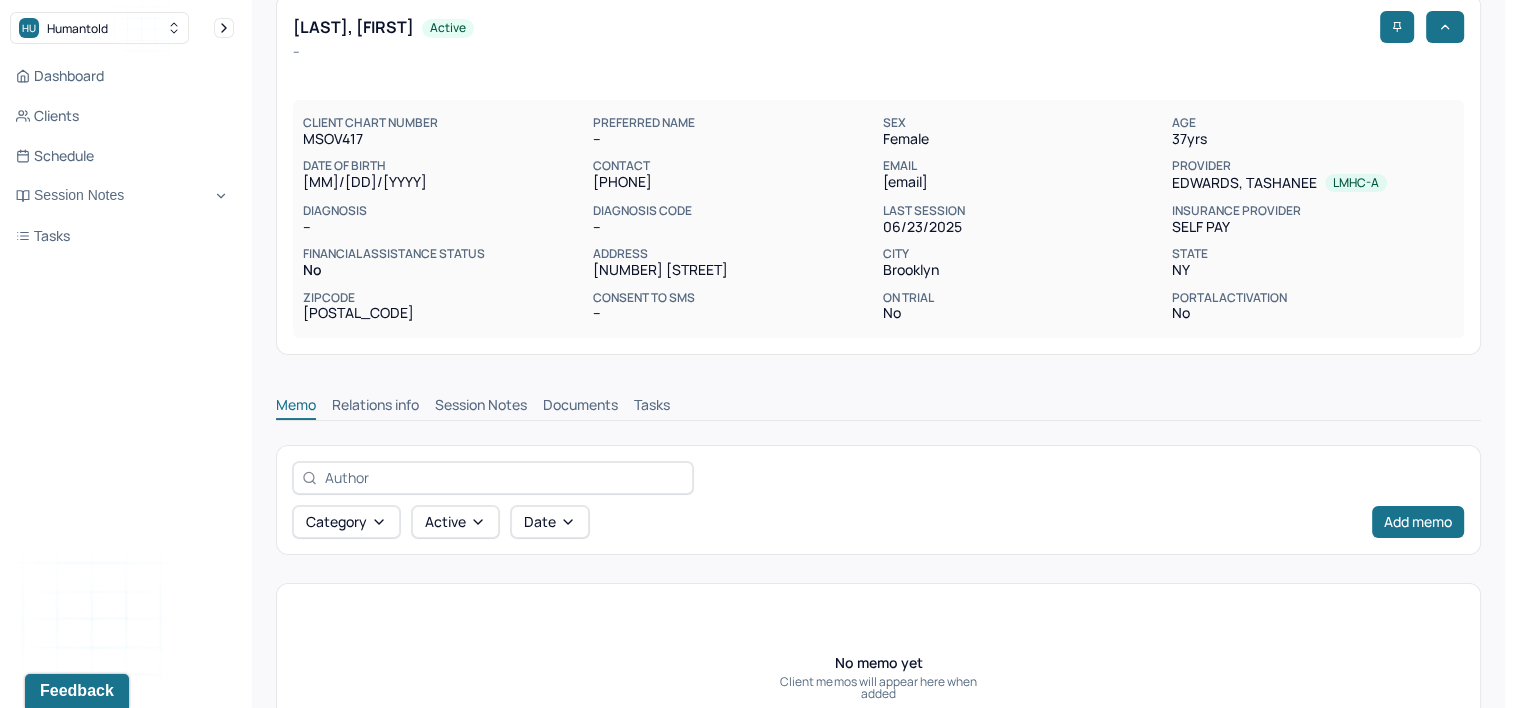 click on "Session Notes" at bounding box center [481, 407] 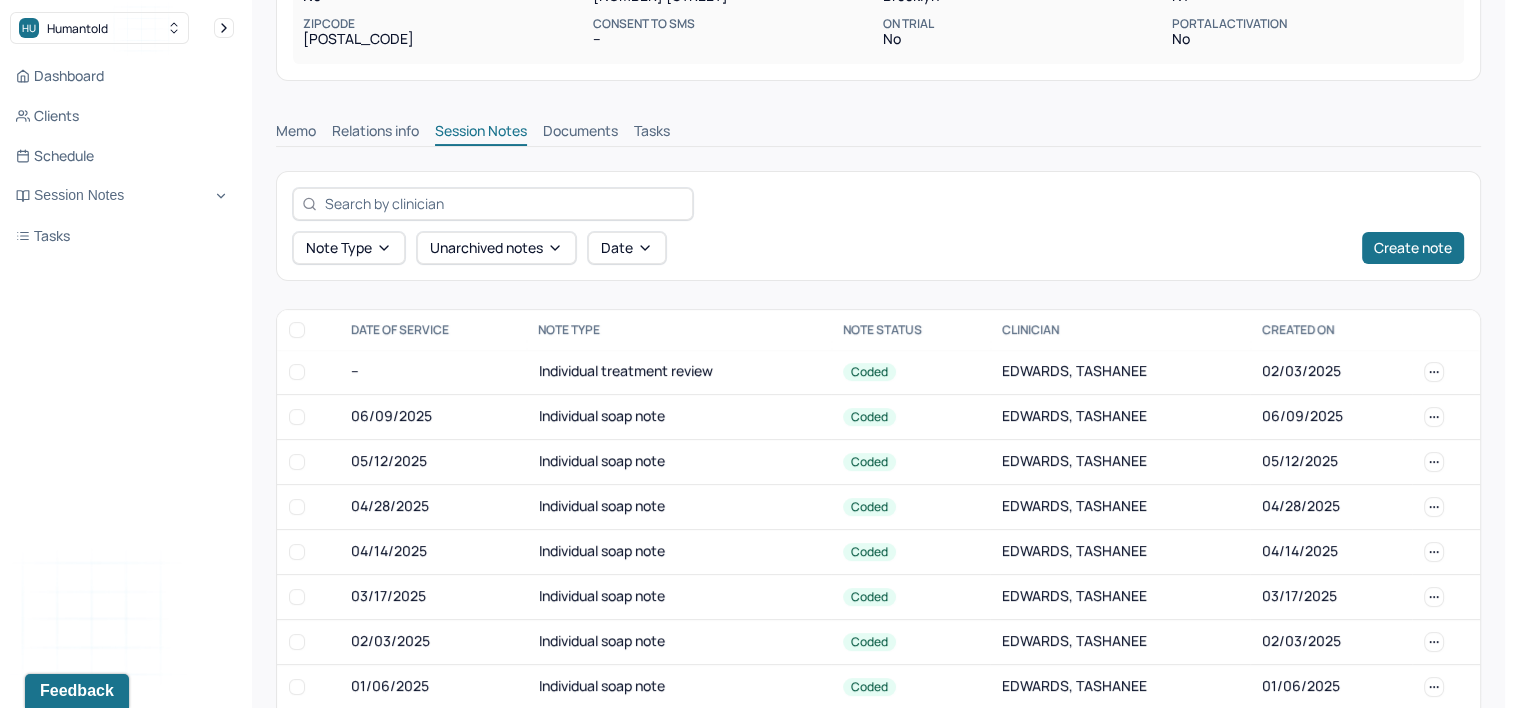 scroll, scrollTop: 400, scrollLeft: 0, axis: vertical 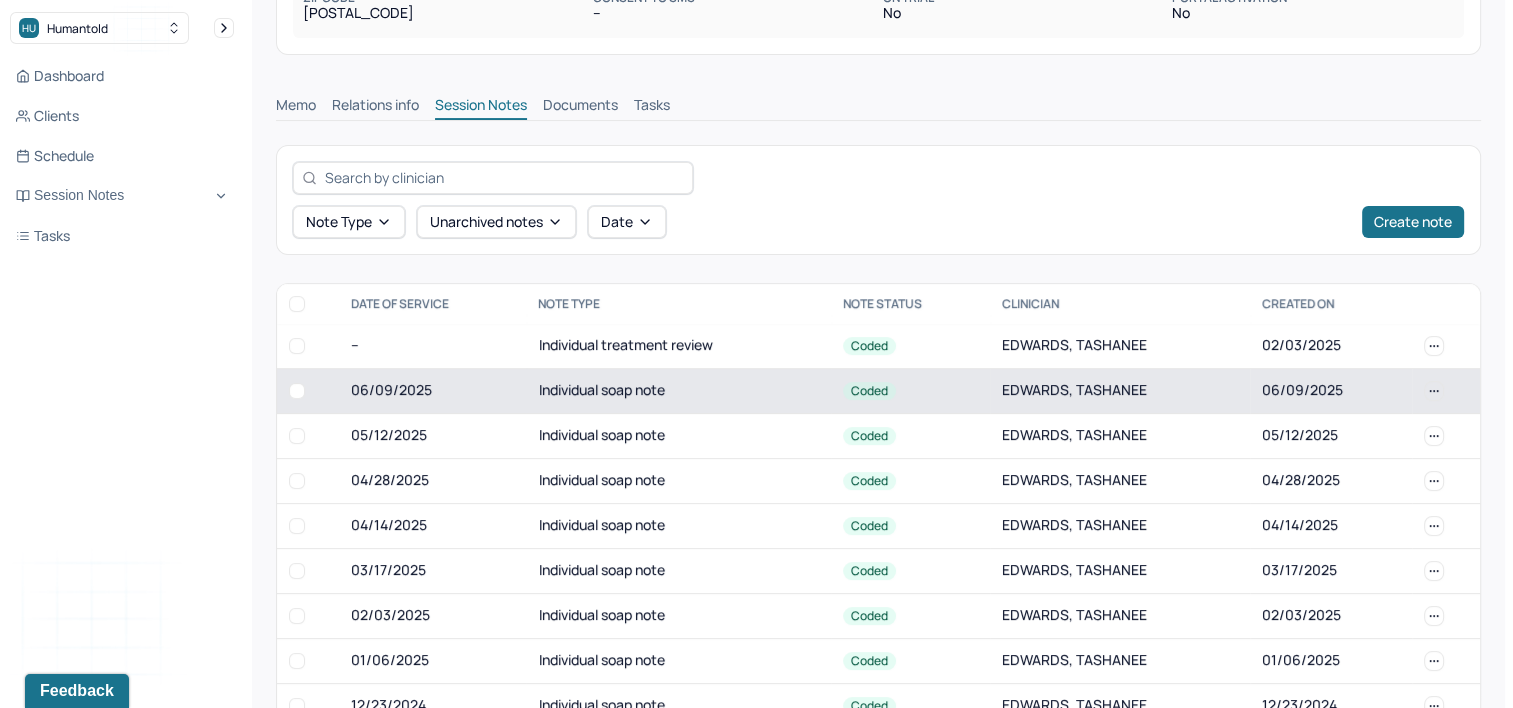 click on "Individual soap note" at bounding box center (678, 390) 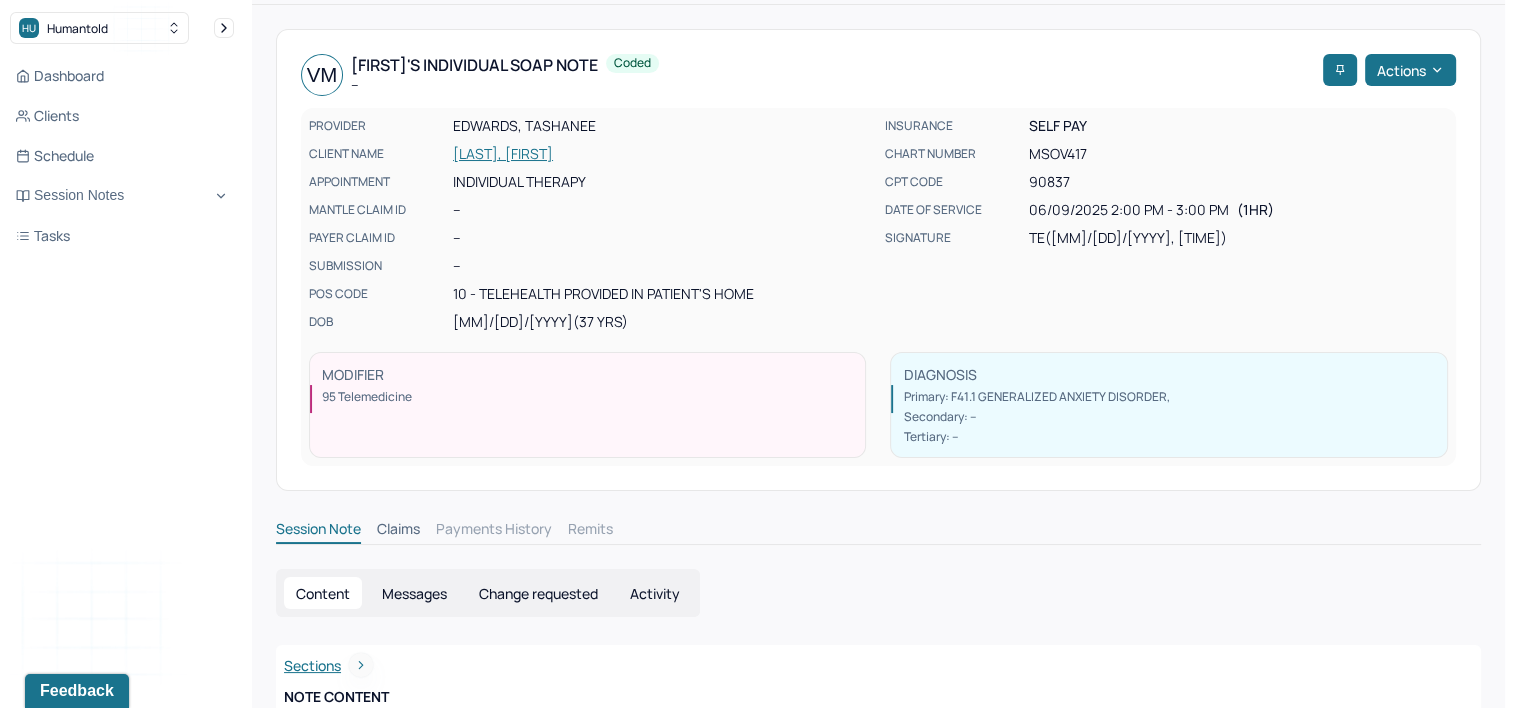 scroll, scrollTop: 0, scrollLeft: 0, axis: both 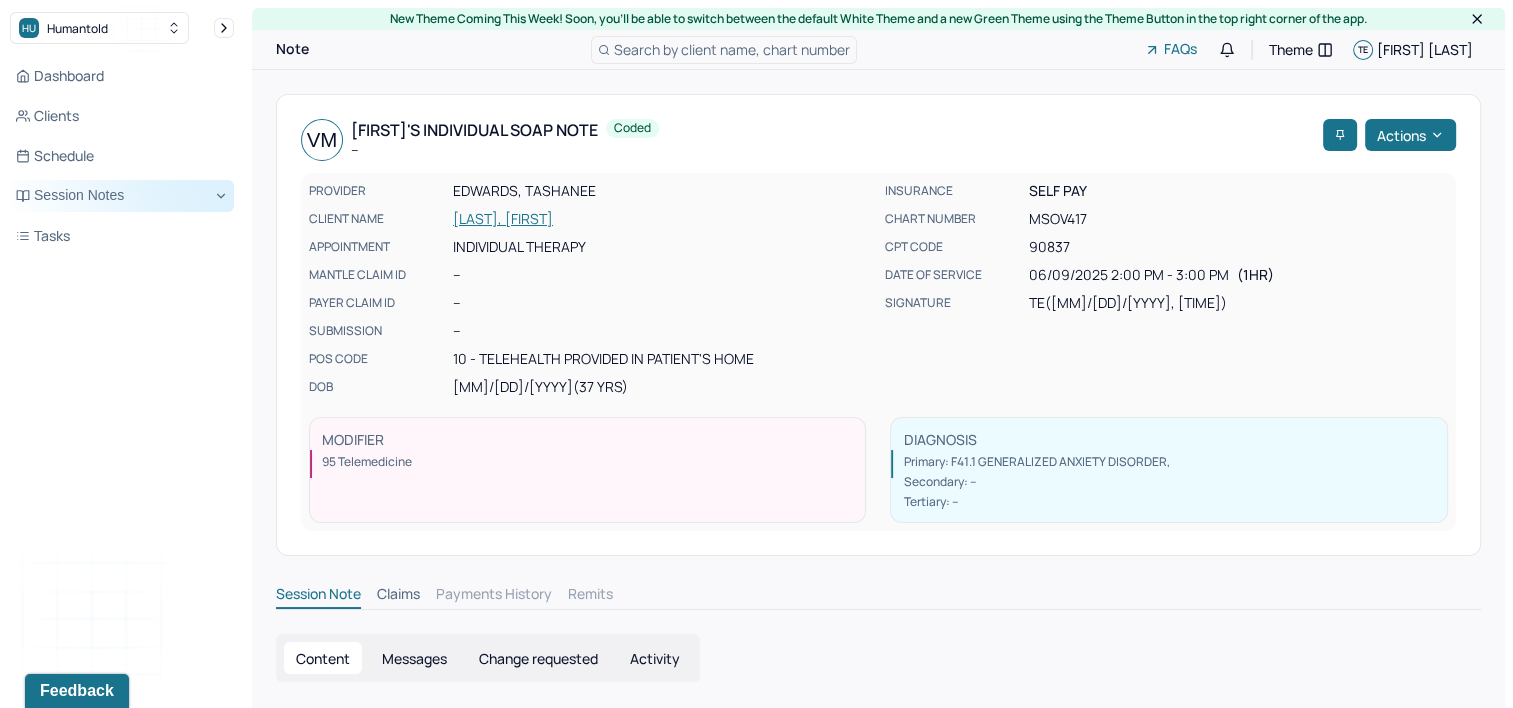 click on "Session Notes" at bounding box center (122, 196) 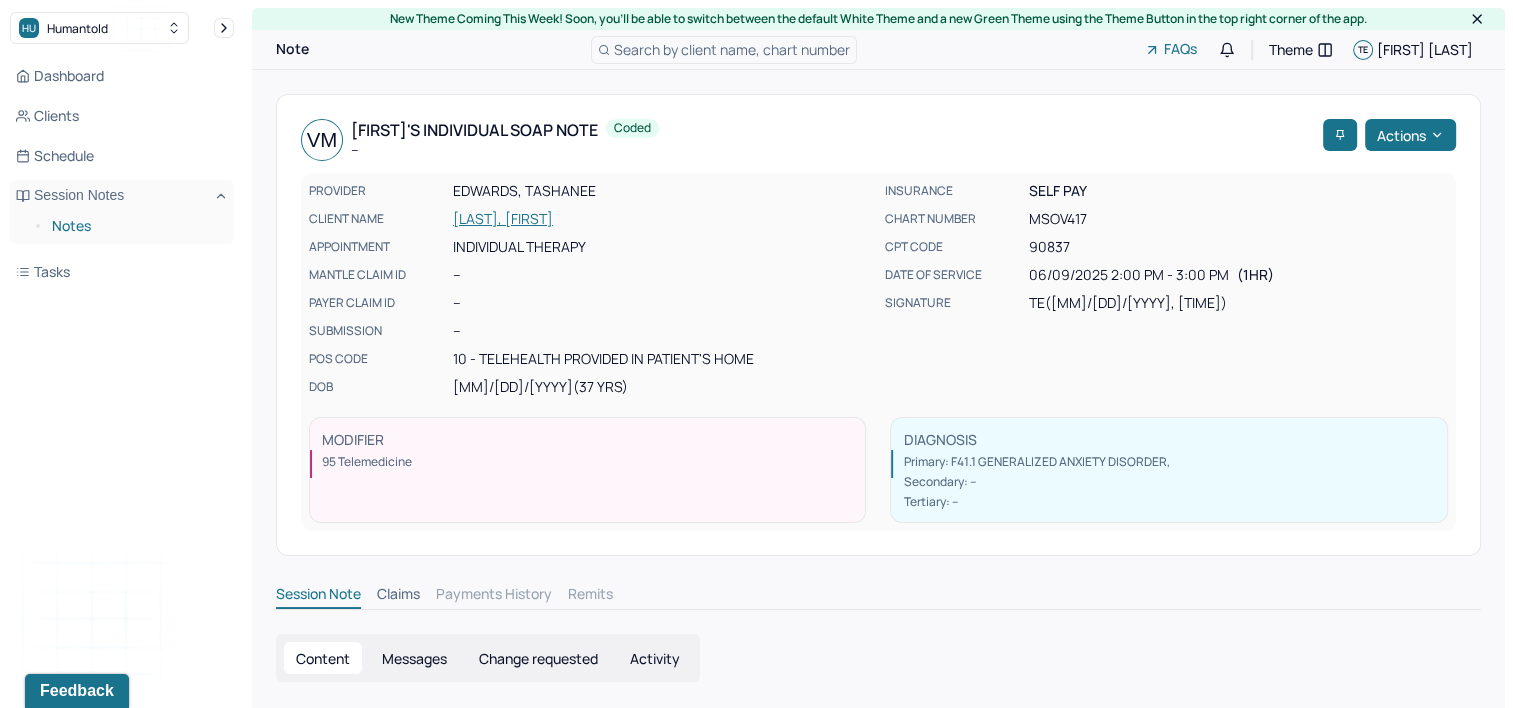 click on "Notes" at bounding box center (135, 226) 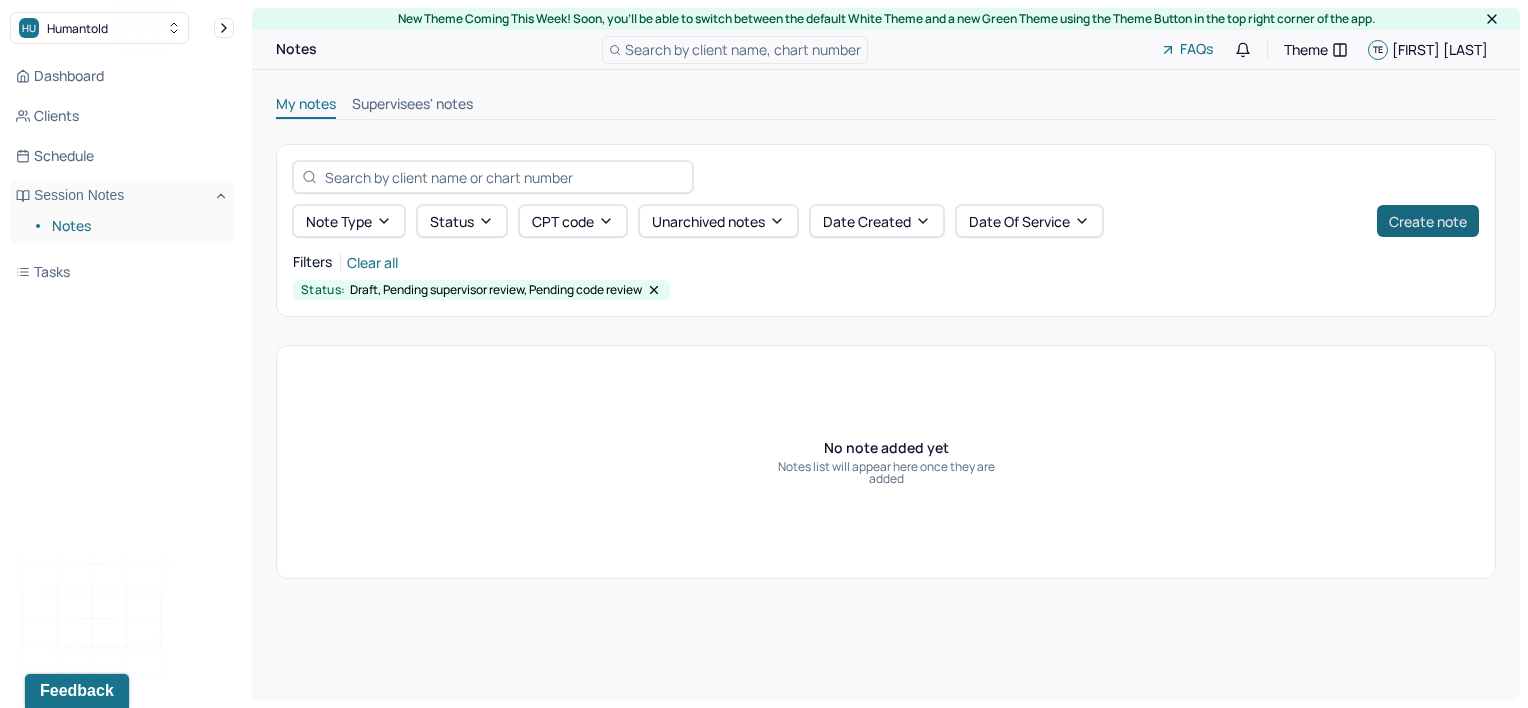 click on "Create note" at bounding box center [1428, 221] 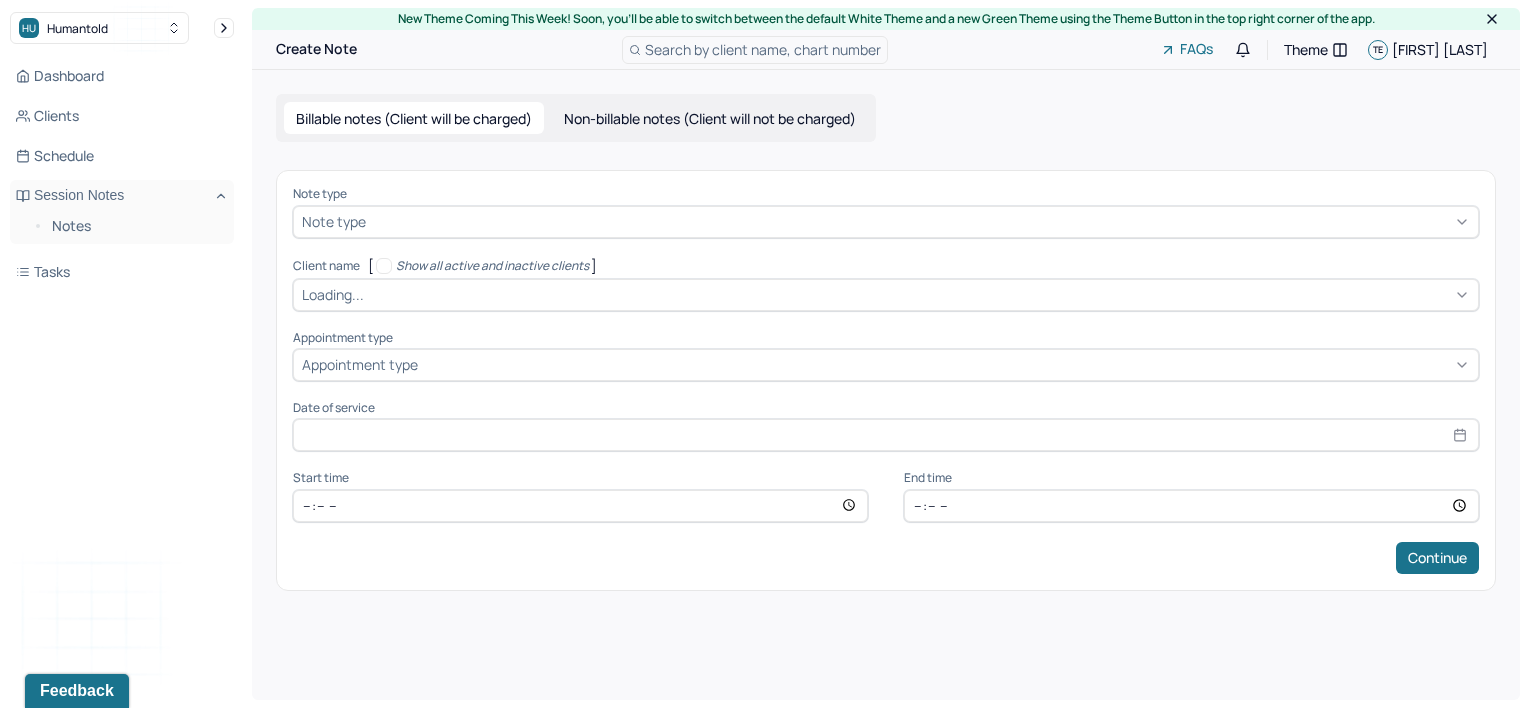 click at bounding box center [920, 221] 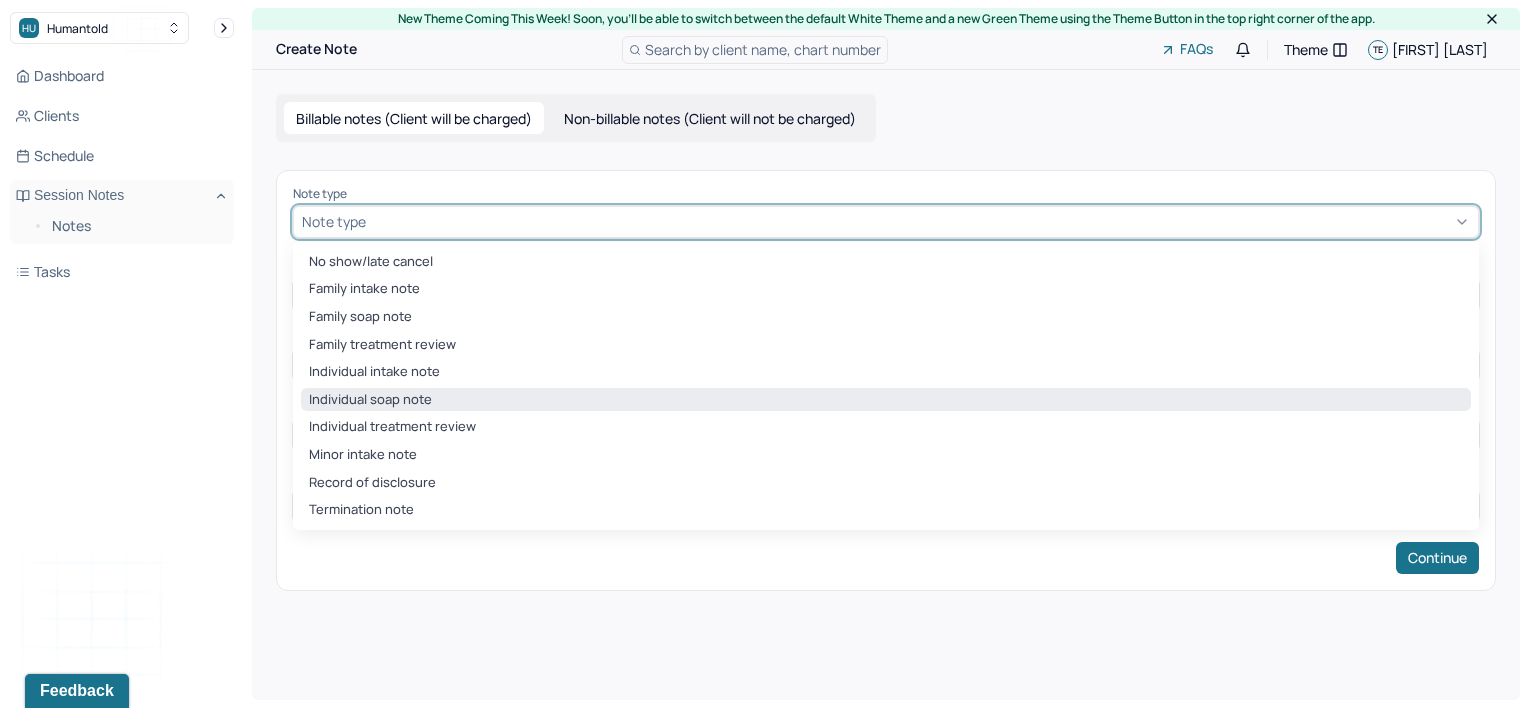 click on "Individual soap note" at bounding box center [886, 400] 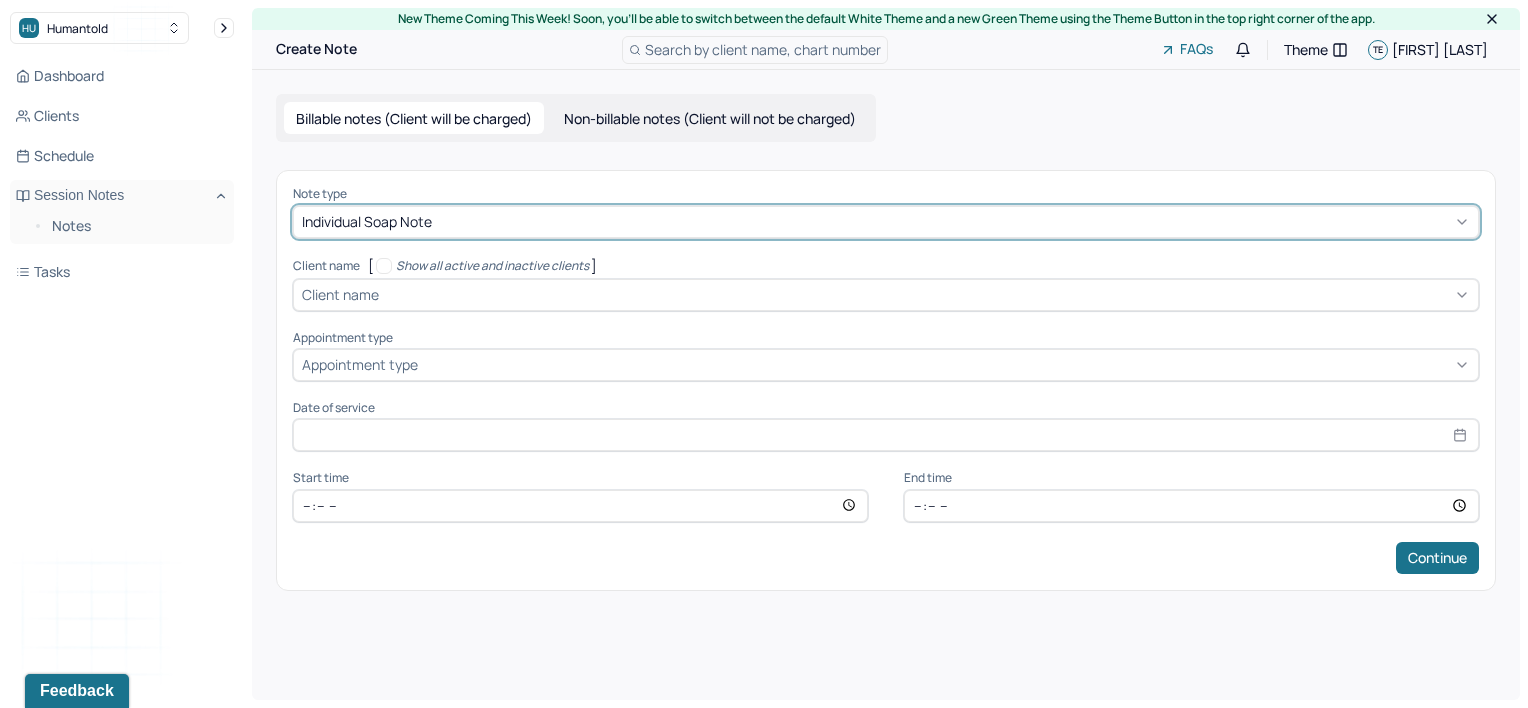 click at bounding box center (926, 294) 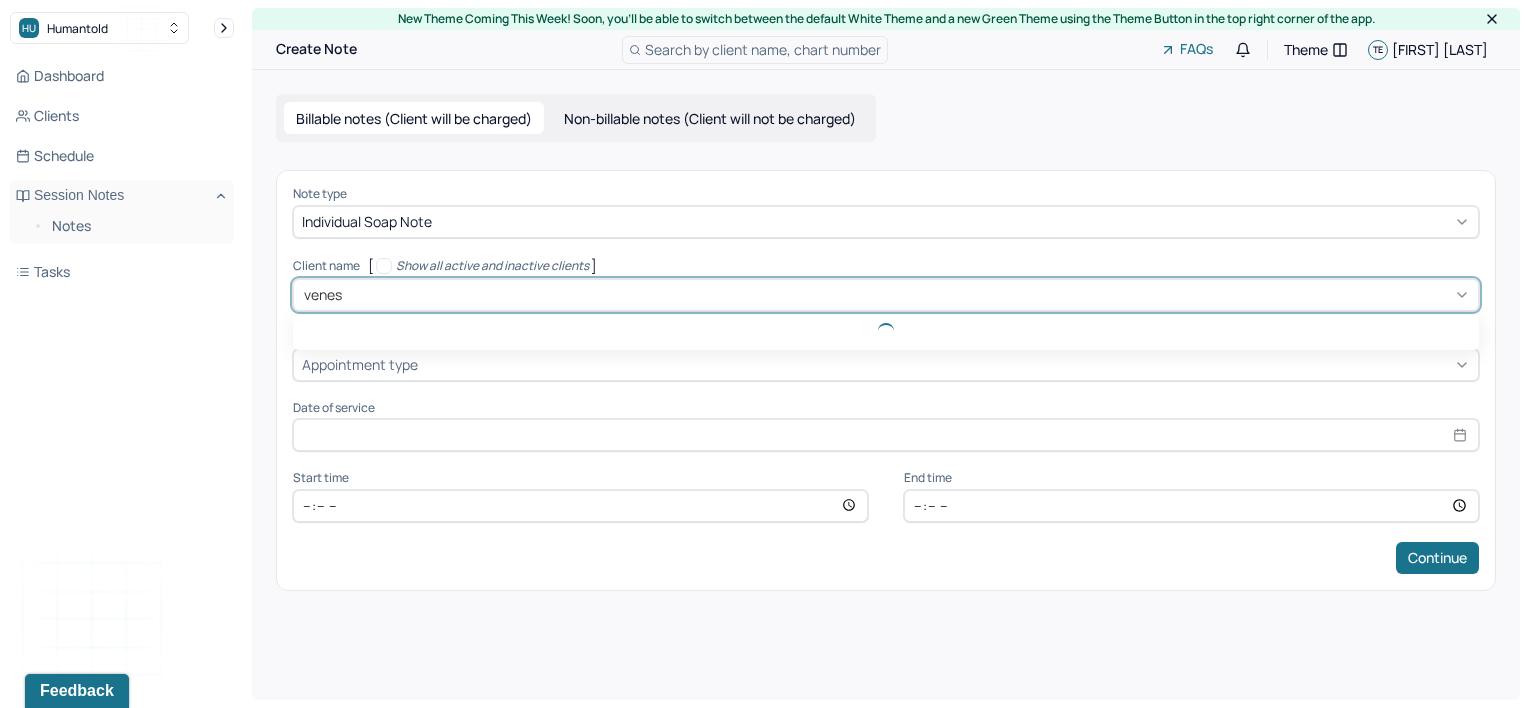 type on "veness" 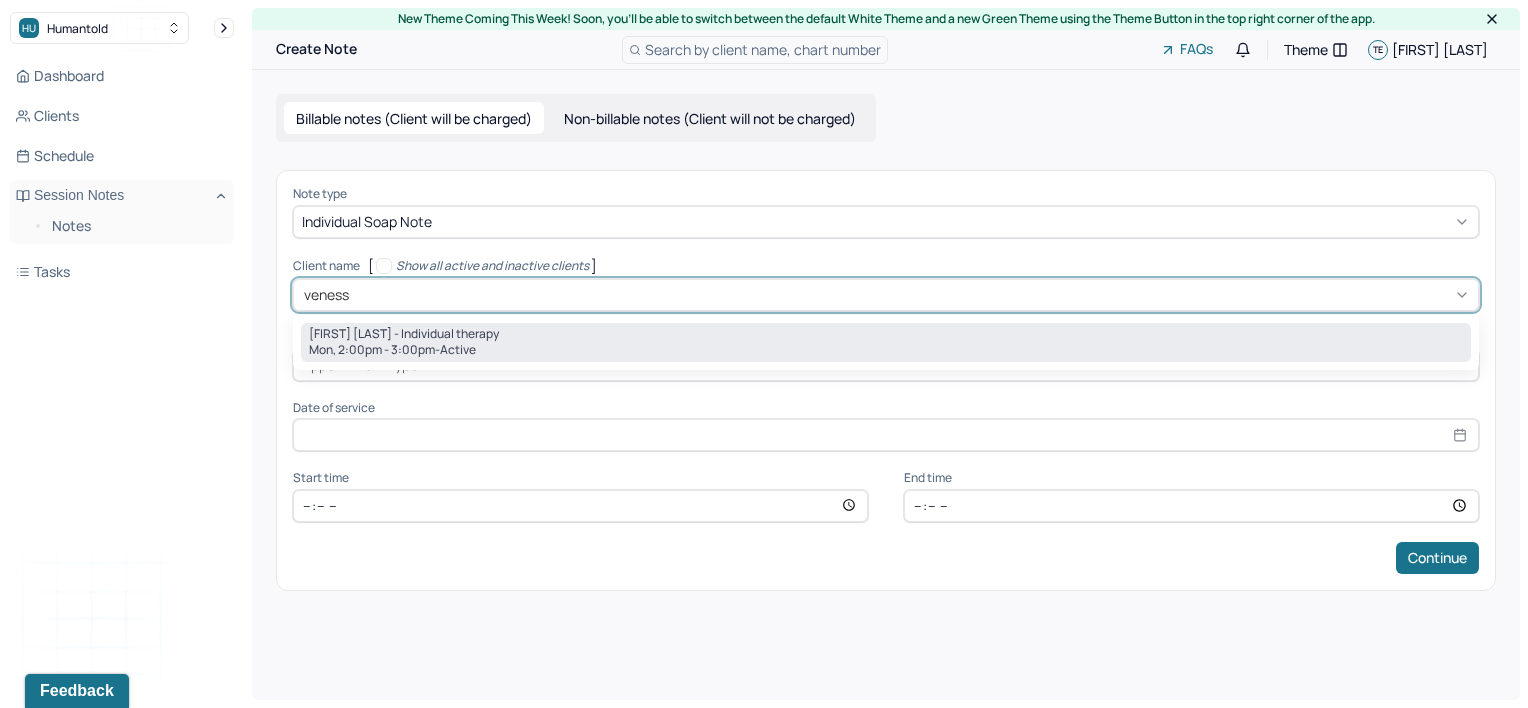 click on "[FIRST] [LAST] - Individual therapy" at bounding box center [886, 334] 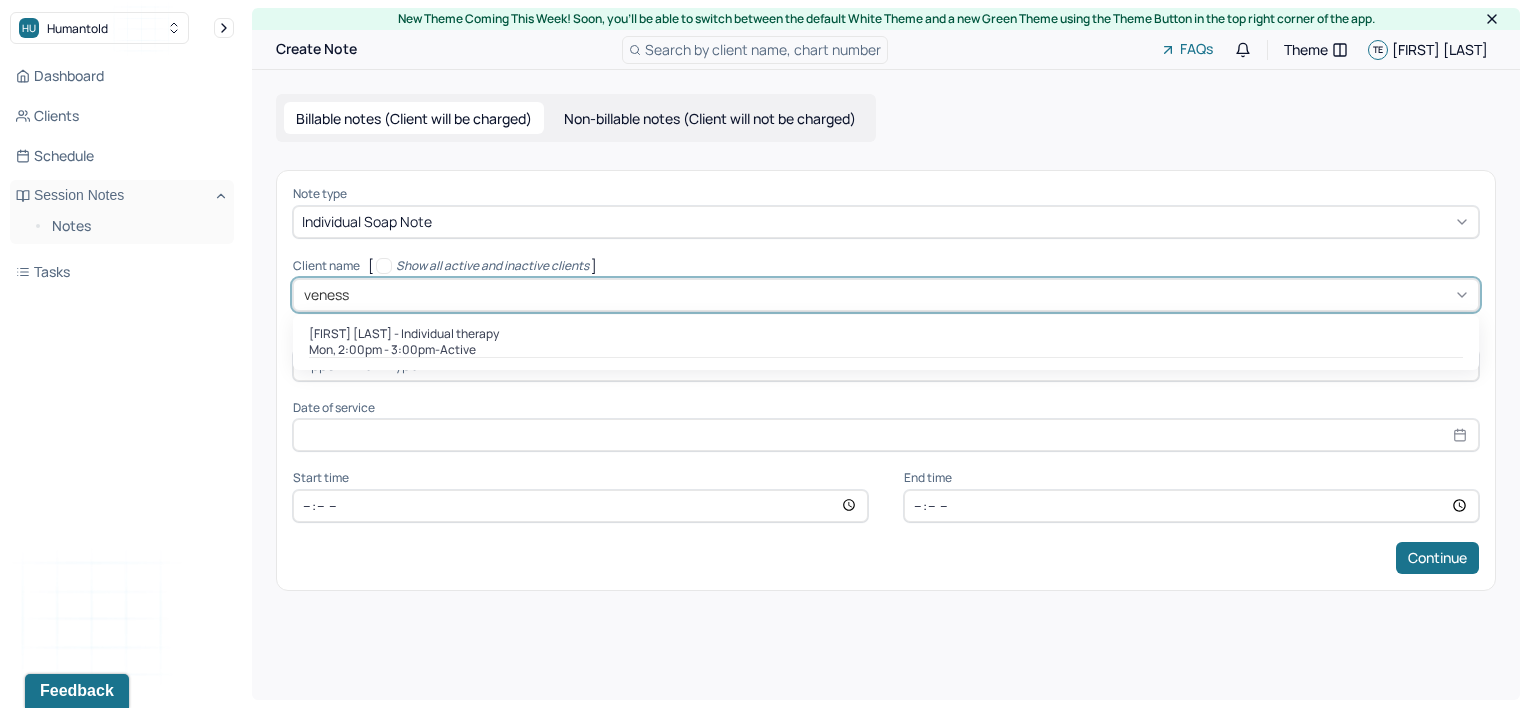 type 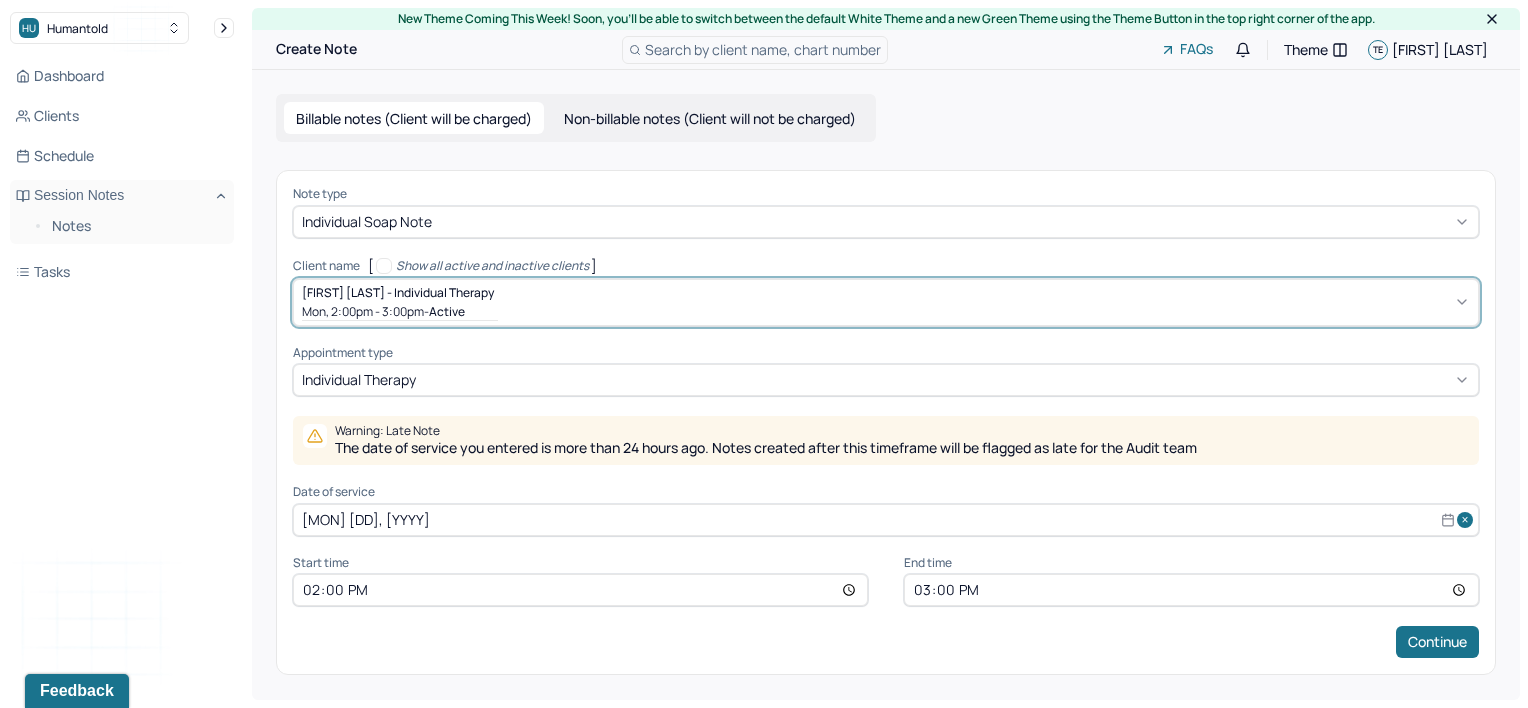 click on "[MON] [DD], [YYYY]" at bounding box center (886, 520) 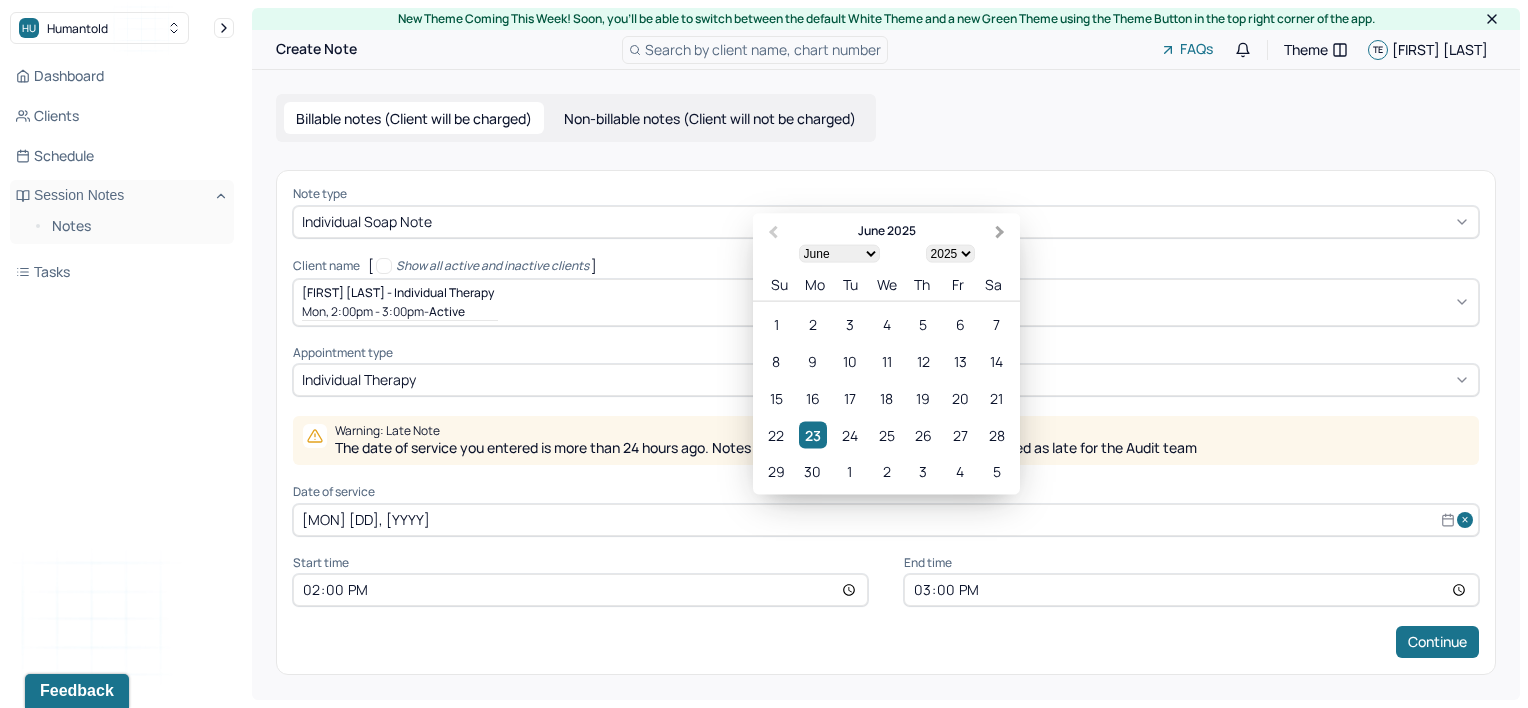 click on "Next Month" at bounding box center (1002, 234) 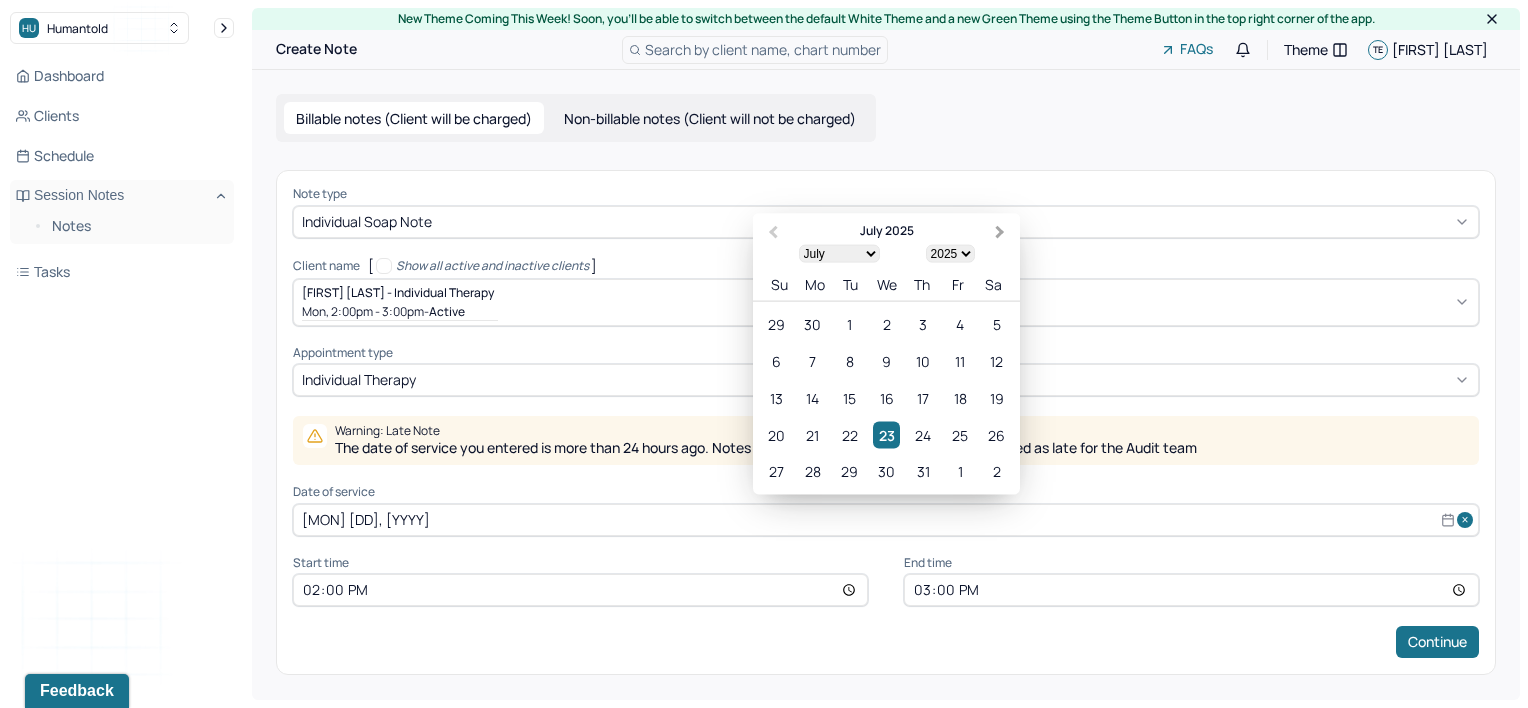 click on "Next Month" at bounding box center [1002, 234] 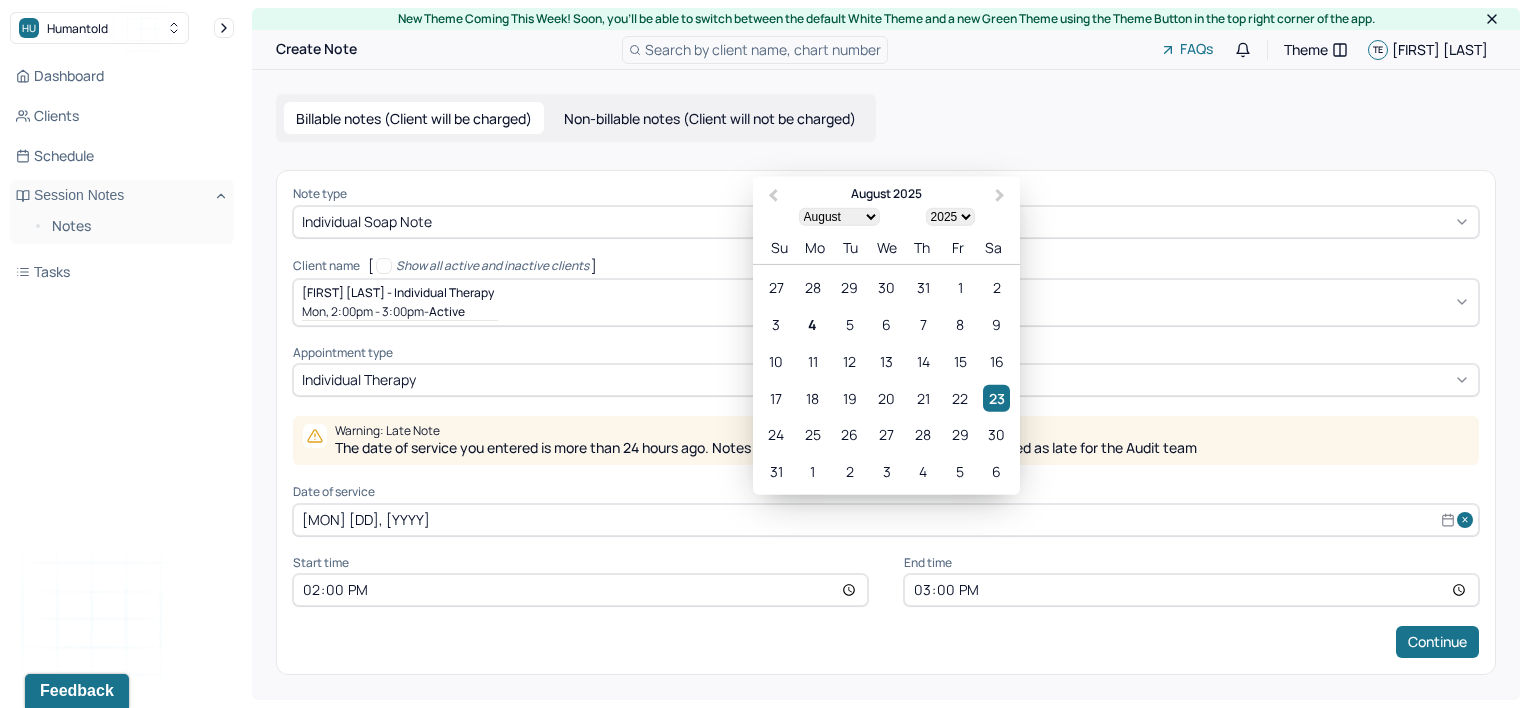 click on "4" at bounding box center [812, 324] 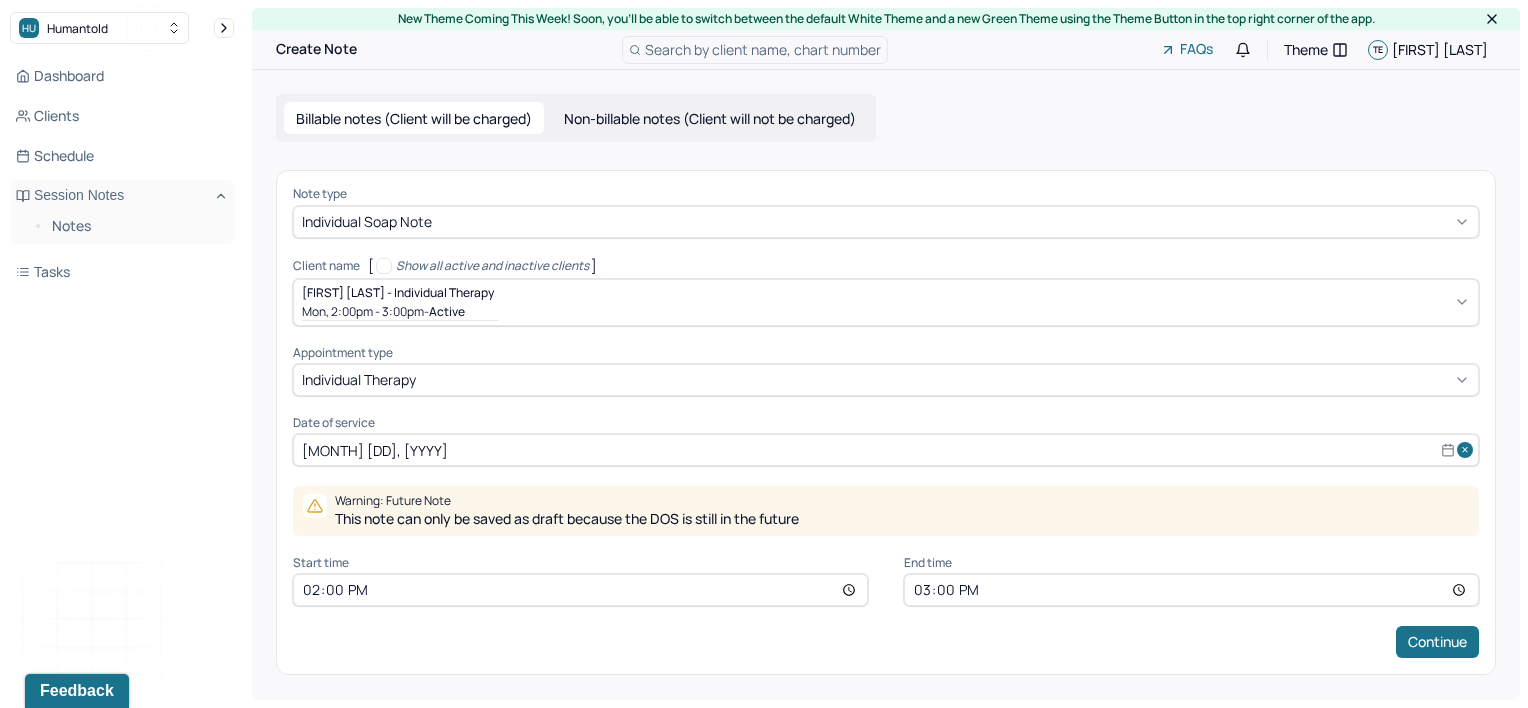 click on "14:00" at bounding box center (580, 590) 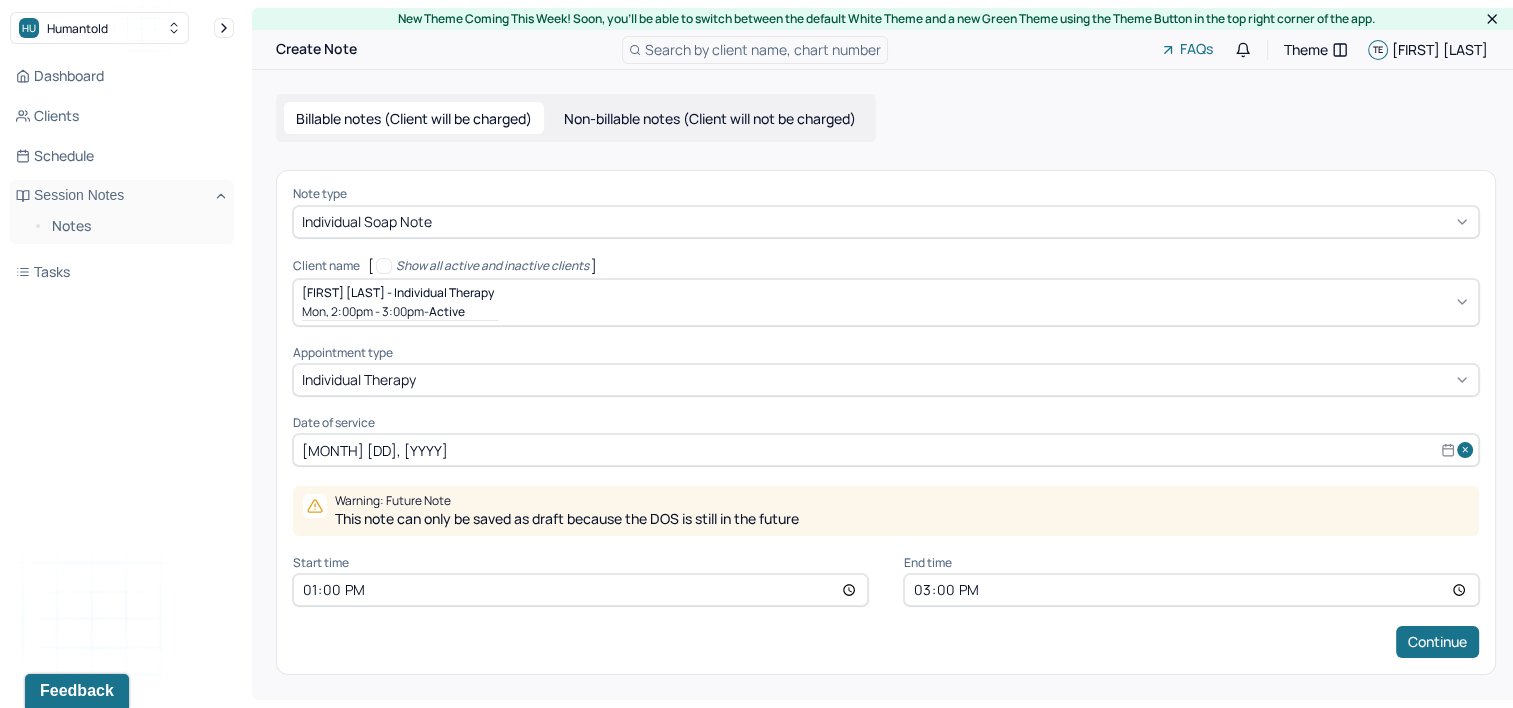 type on "12:00" 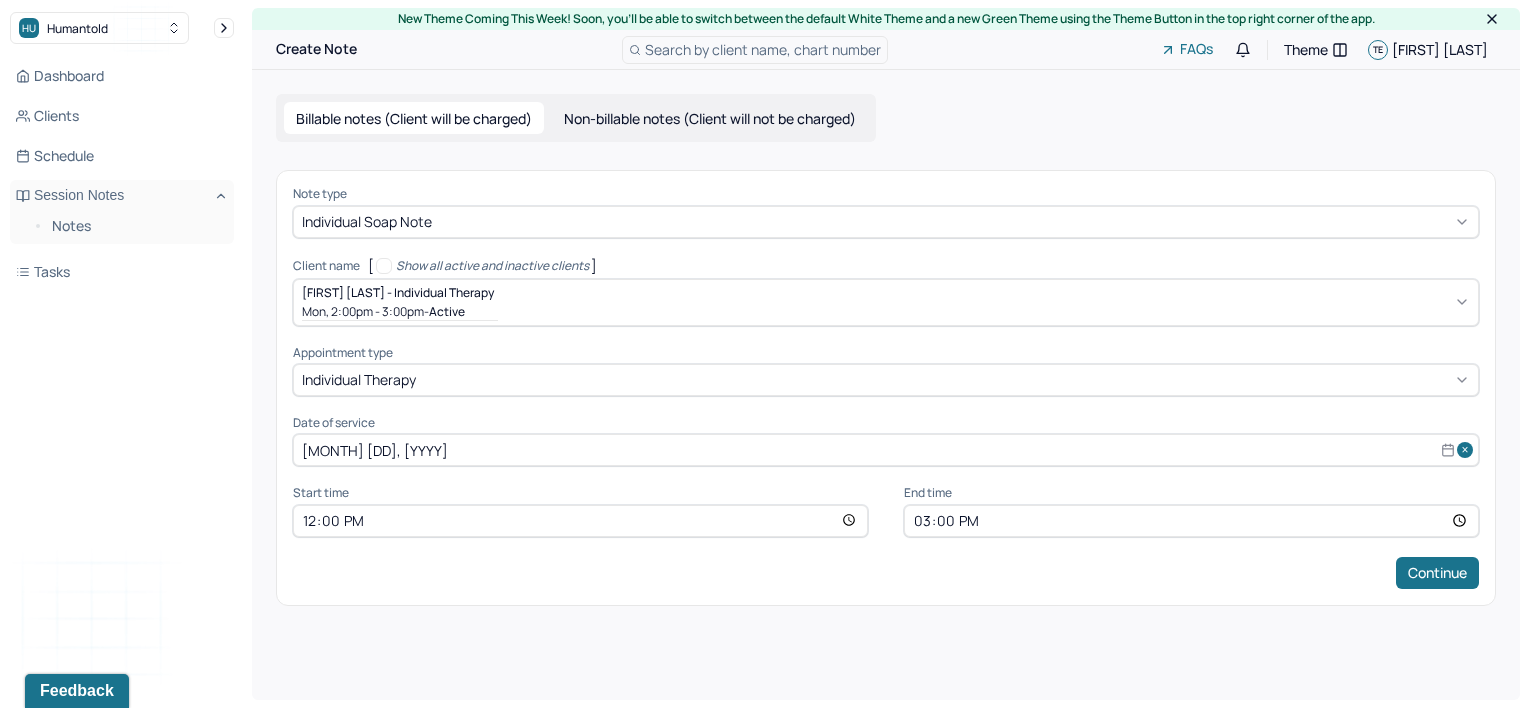 click on "15:00" at bounding box center (1191, 521) 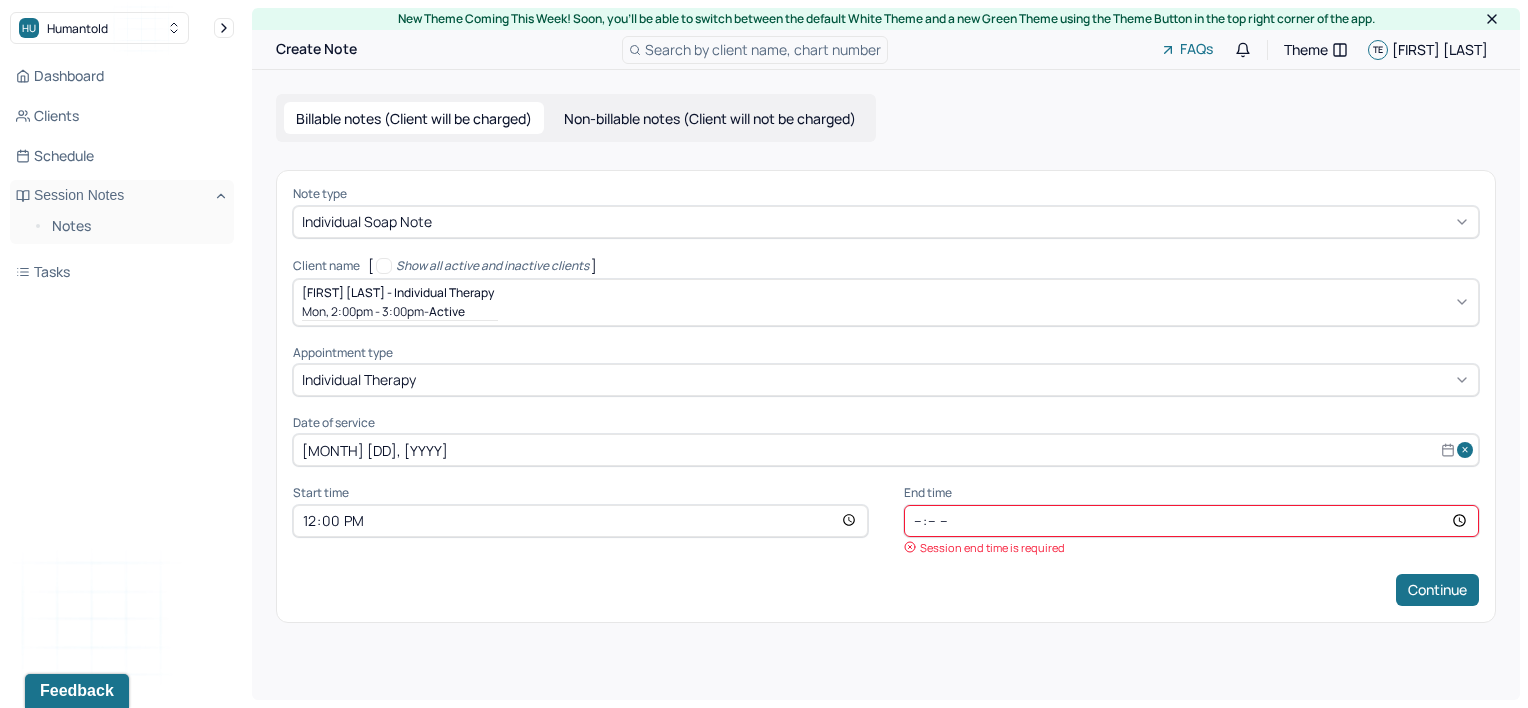 type on "13:00" 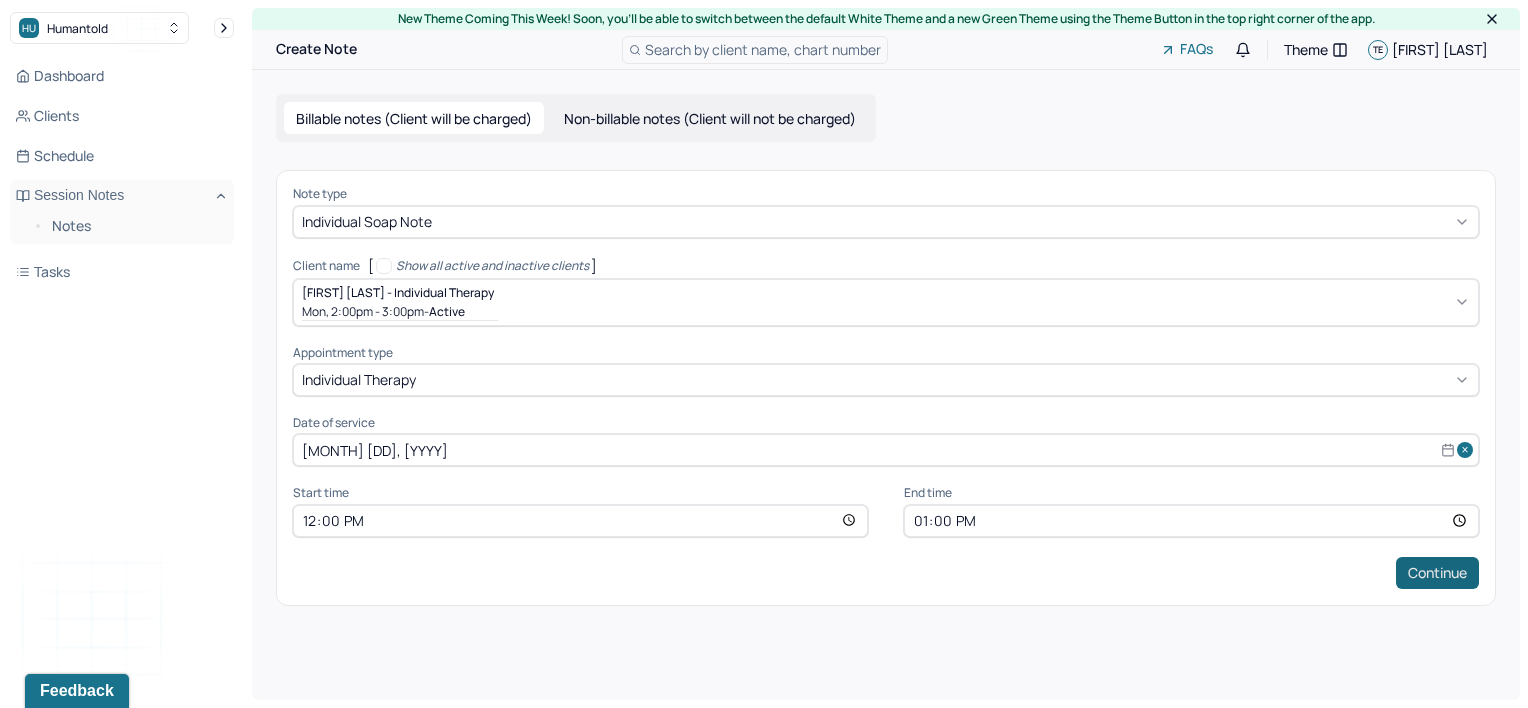 click on "Continue" at bounding box center (1437, 573) 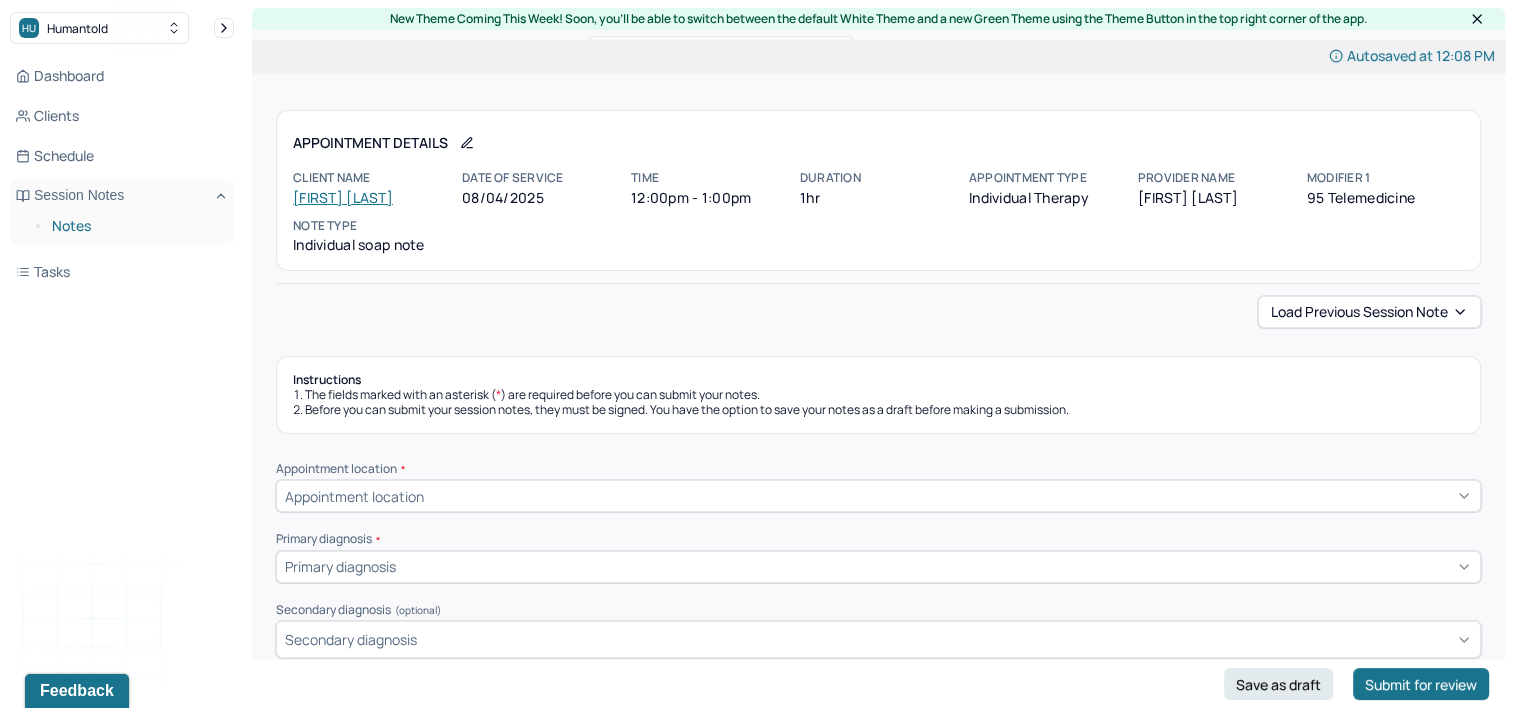 click on "Notes" at bounding box center [135, 226] 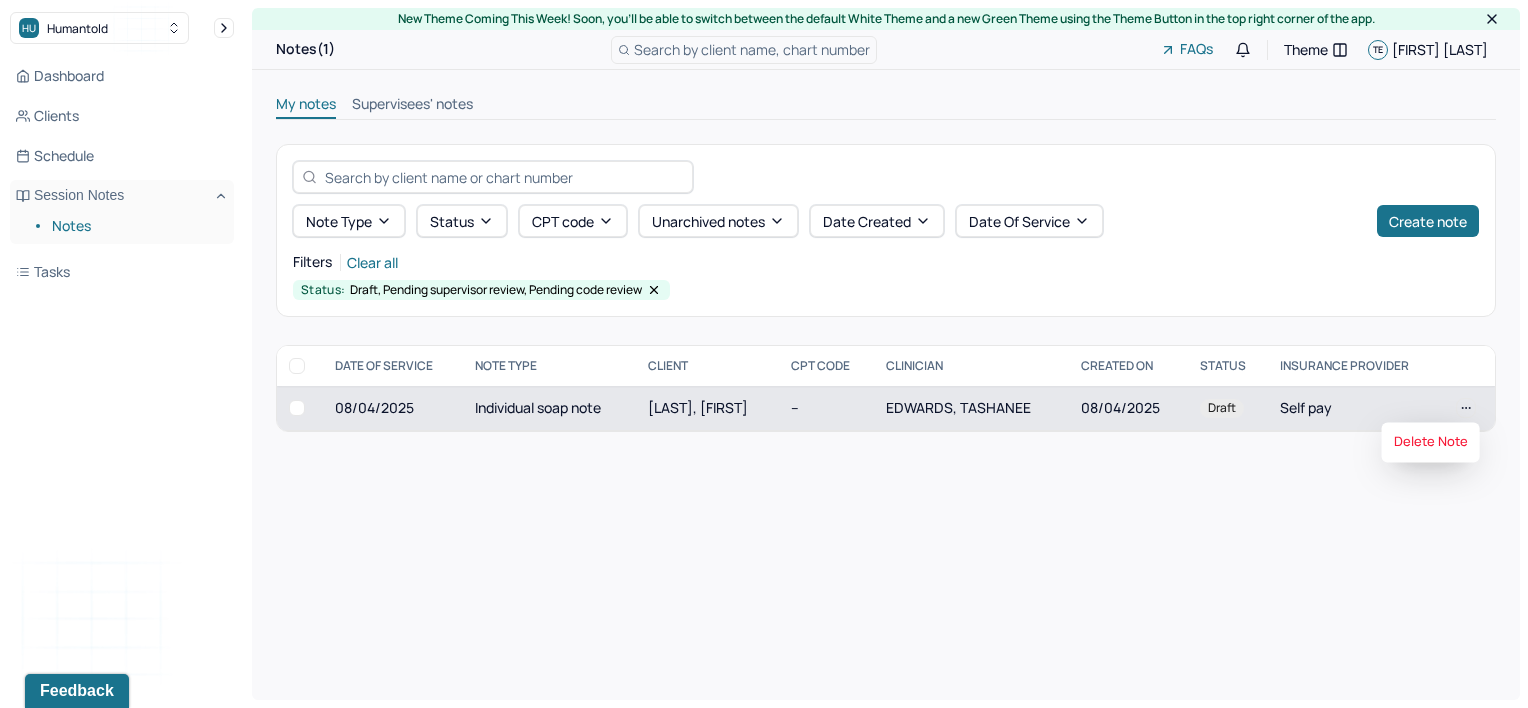 click 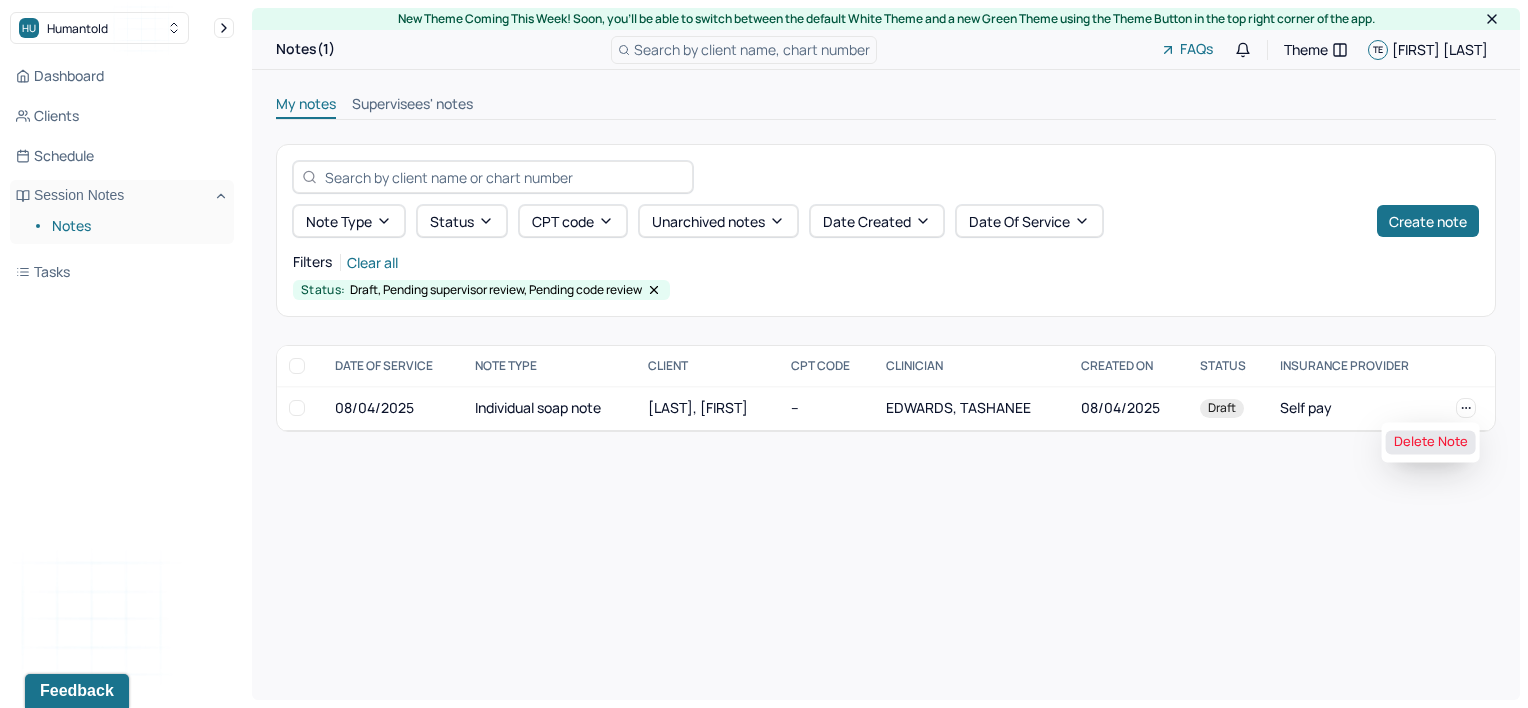 click on "Delete Note" at bounding box center (1431, 442) 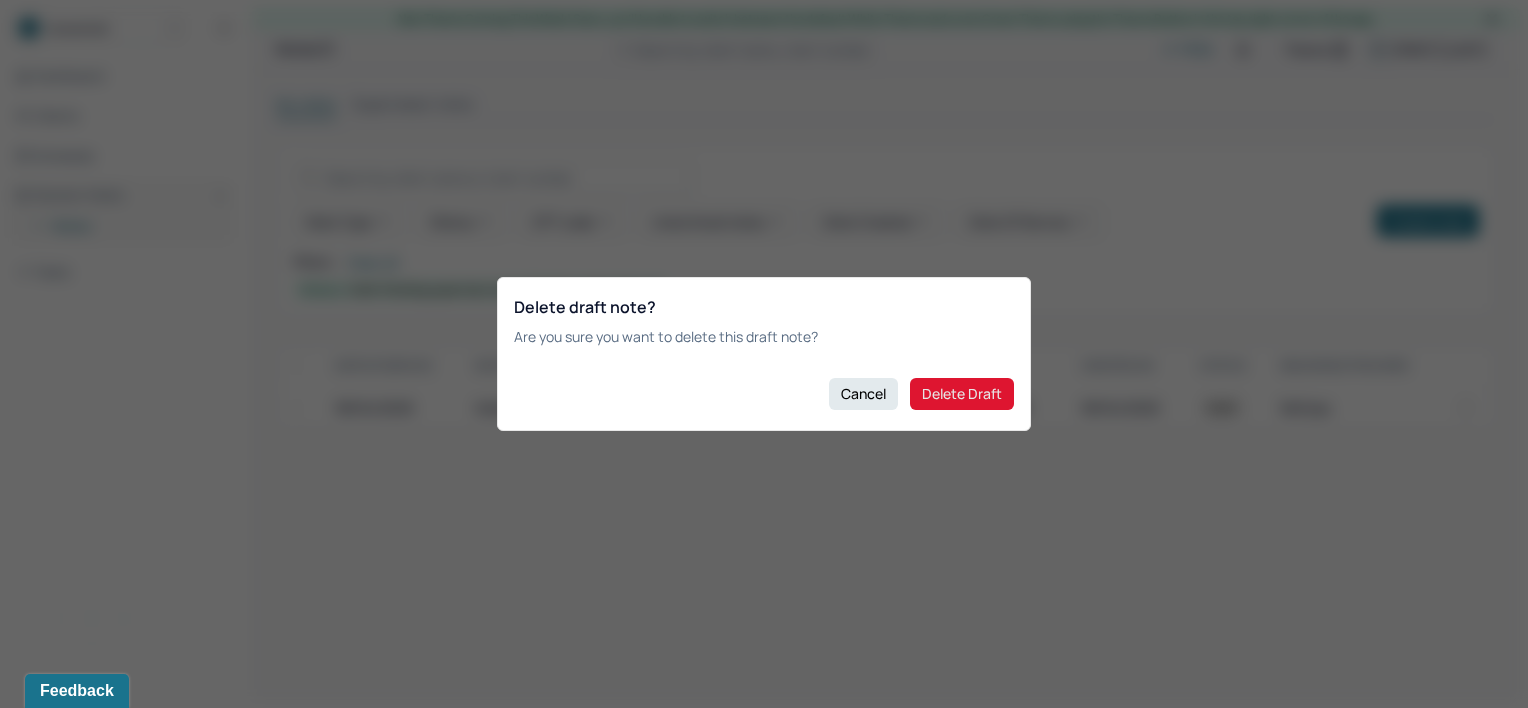 click on "Delete Draft" at bounding box center (962, 394) 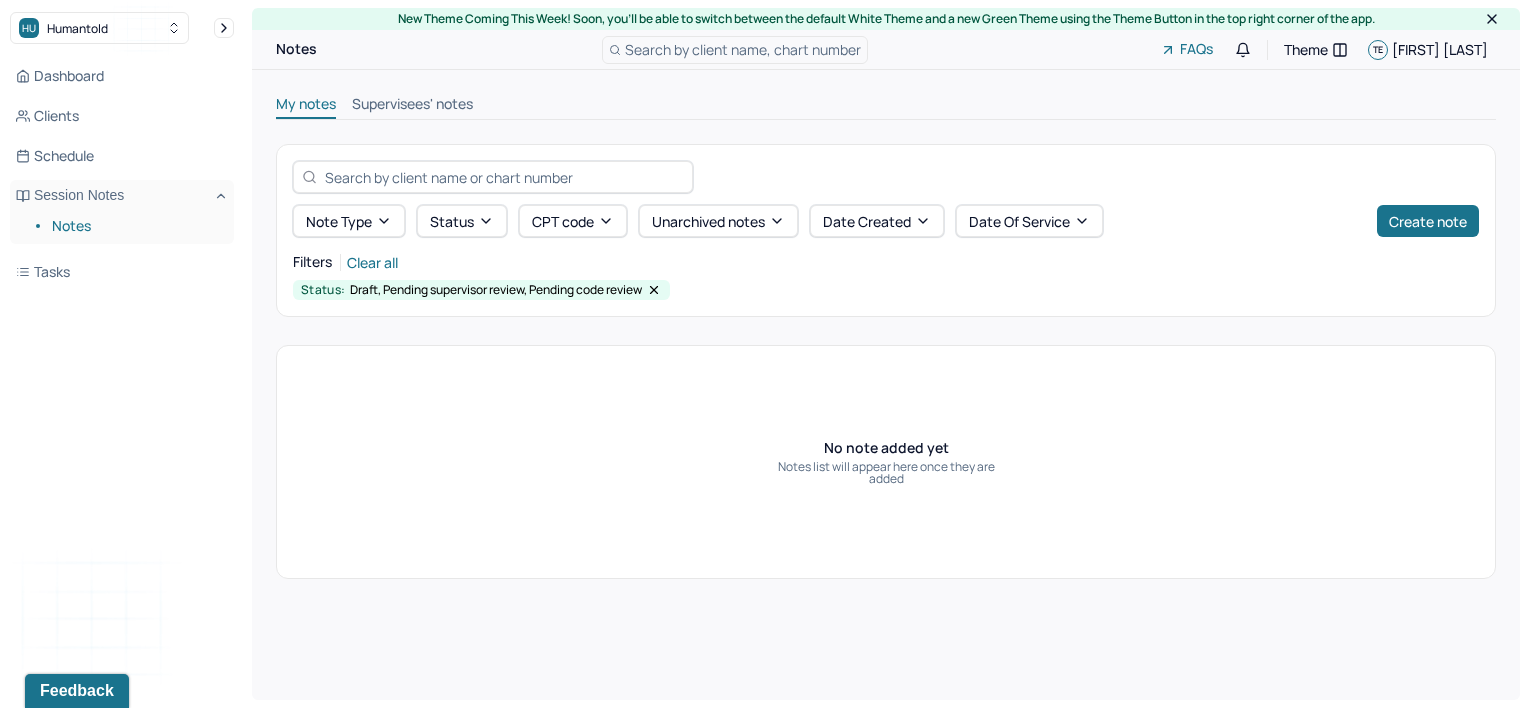 click on "Notes" at bounding box center (135, 226) 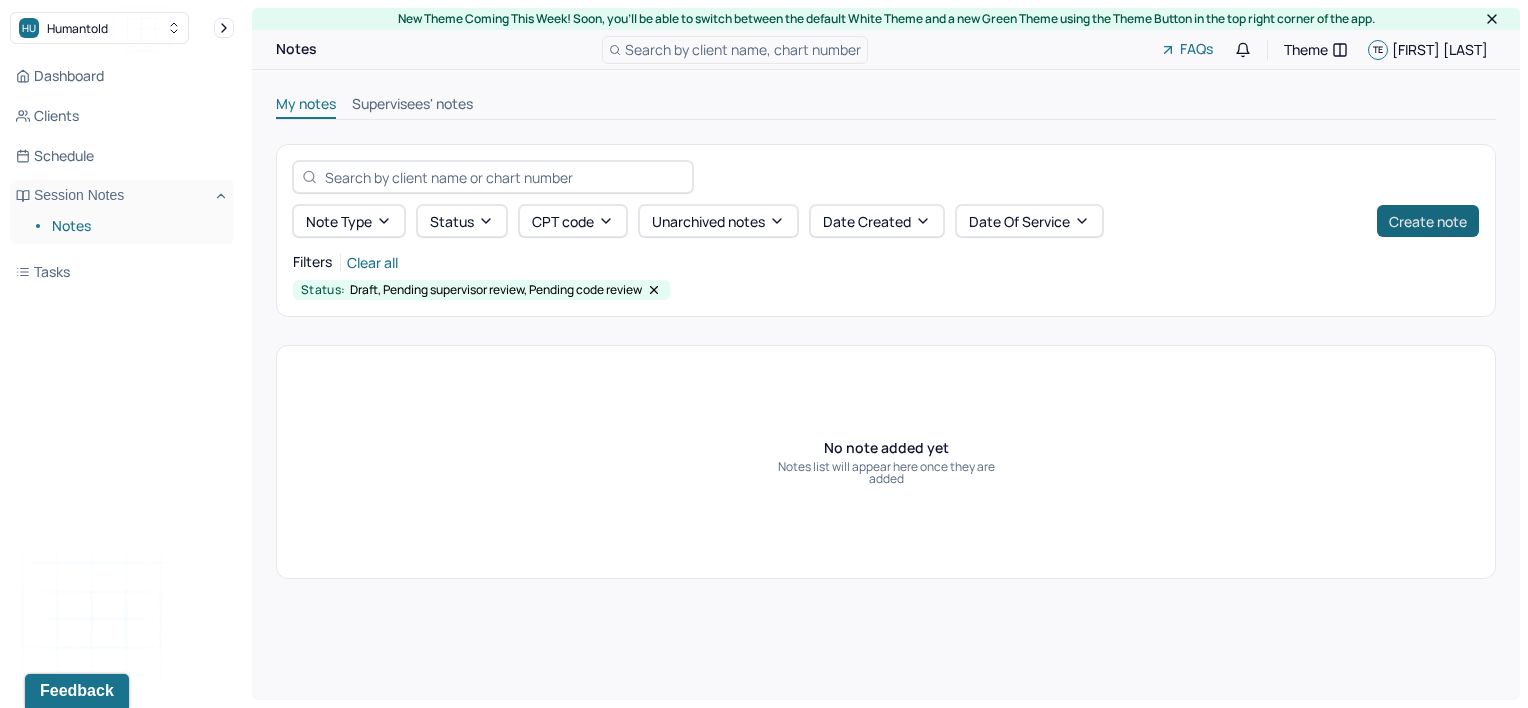 click on "Create note" at bounding box center [1428, 221] 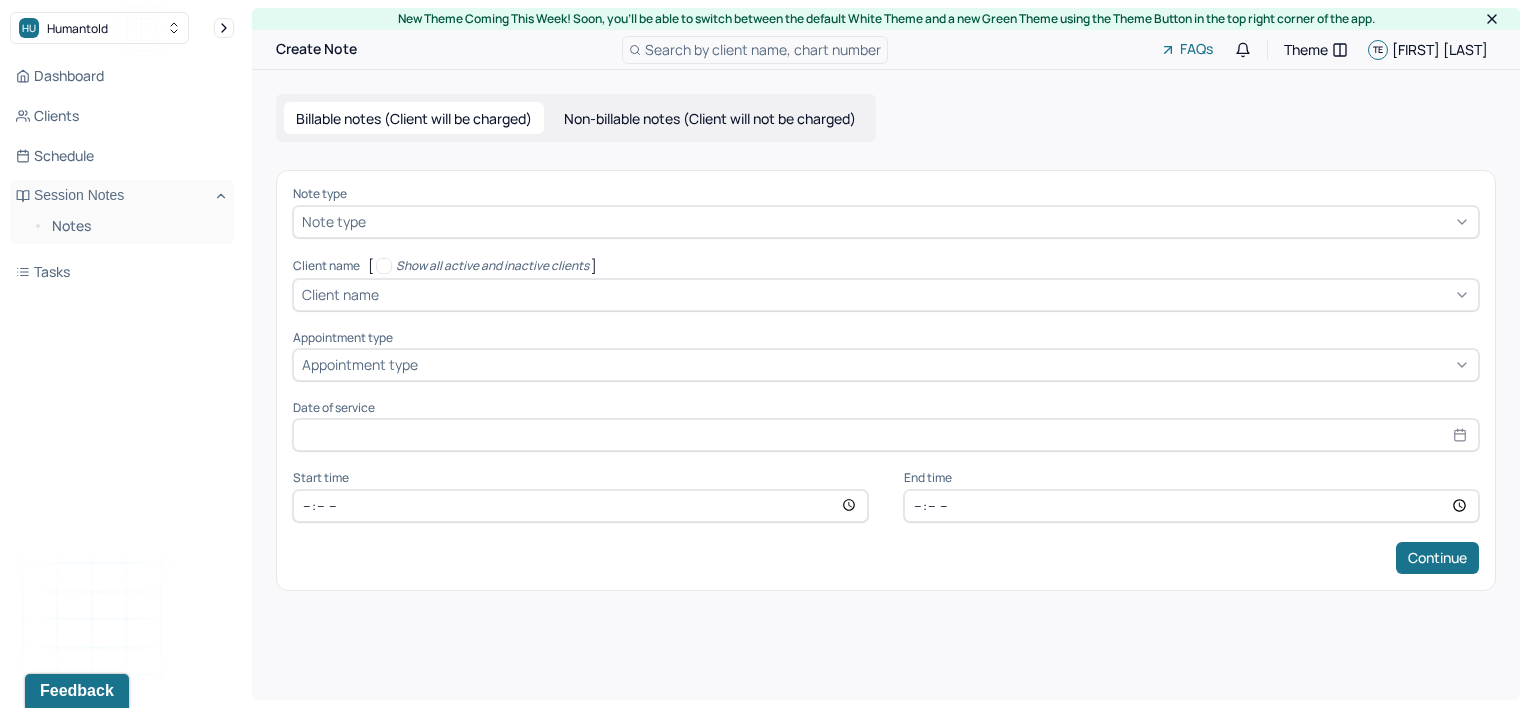 click at bounding box center [920, 221] 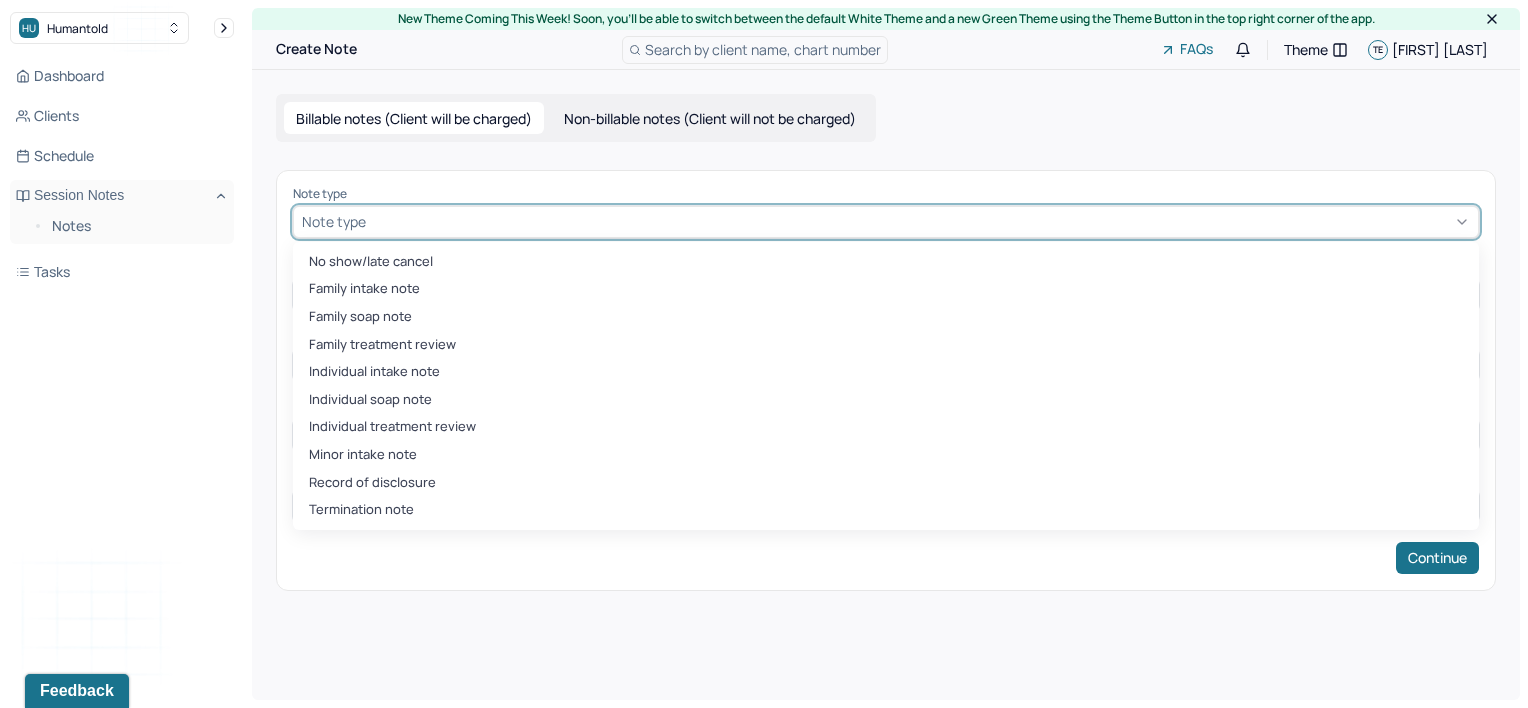 click at bounding box center (920, 221) 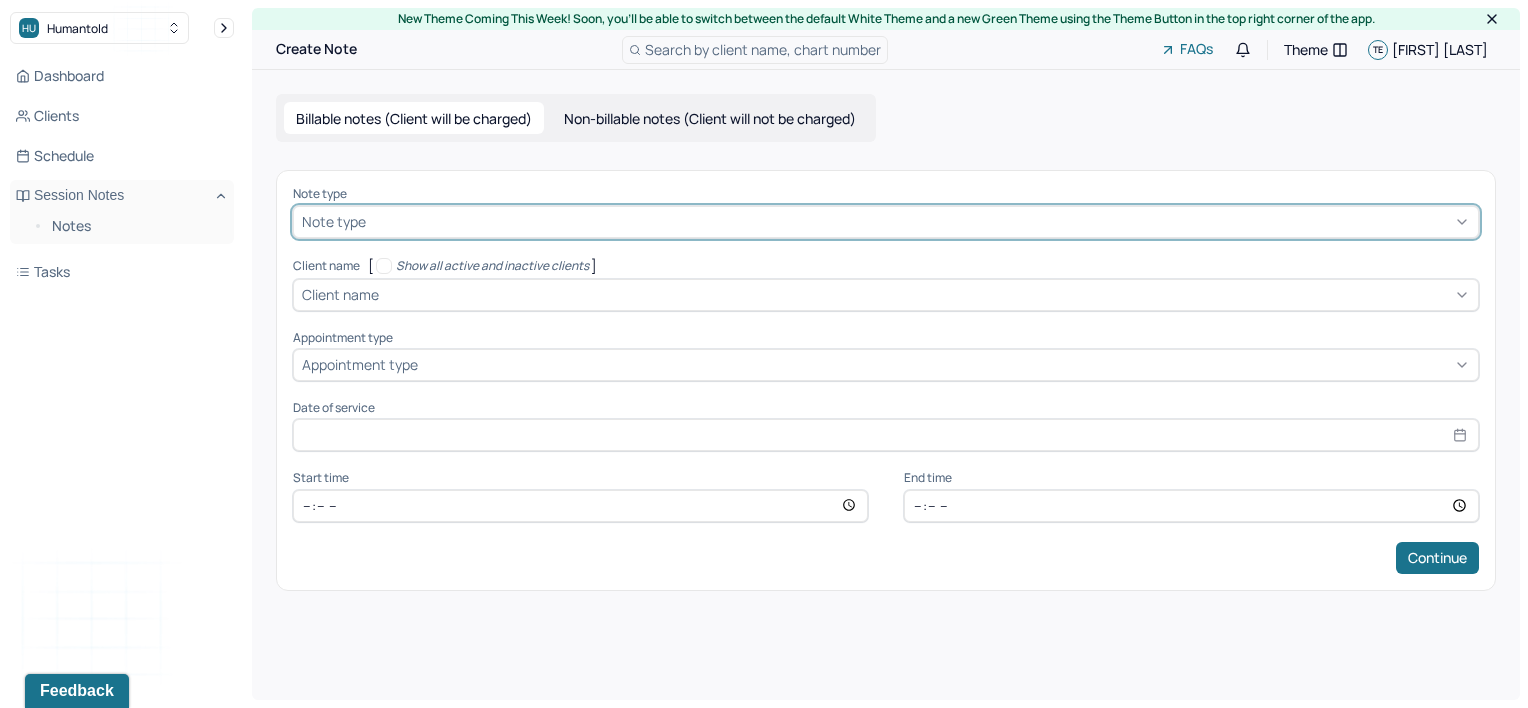 click at bounding box center (920, 221) 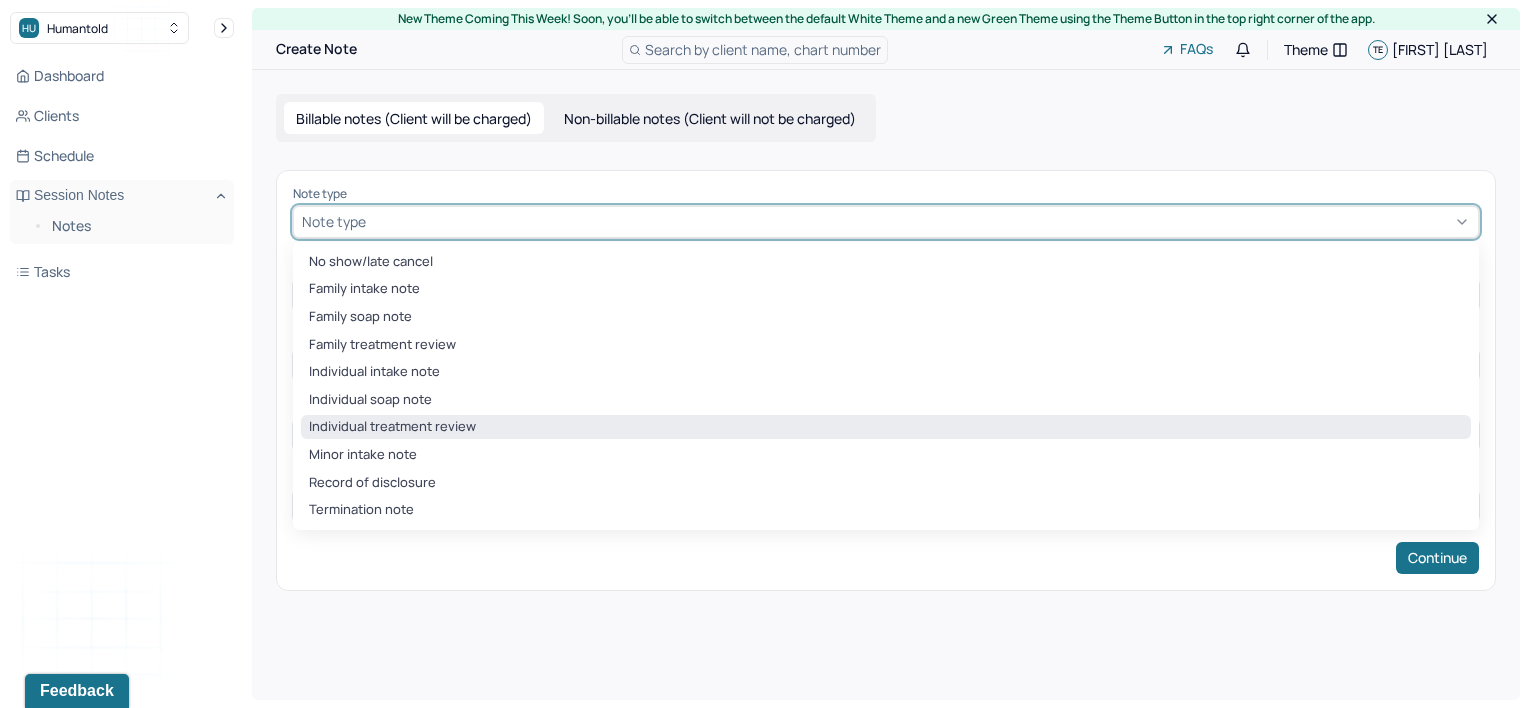 click on "Individual treatment review" at bounding box center [886, 427] 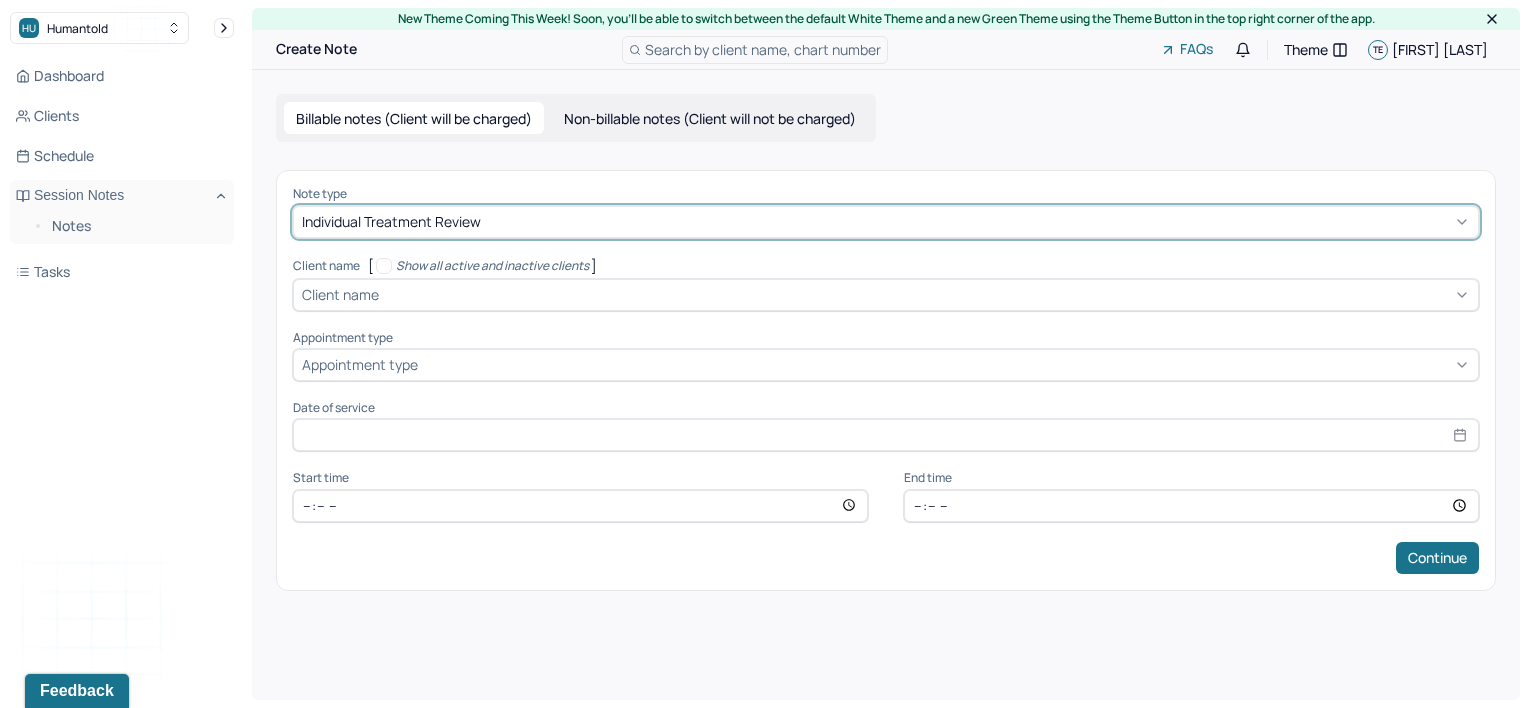 click at bounding box center (926, 294) 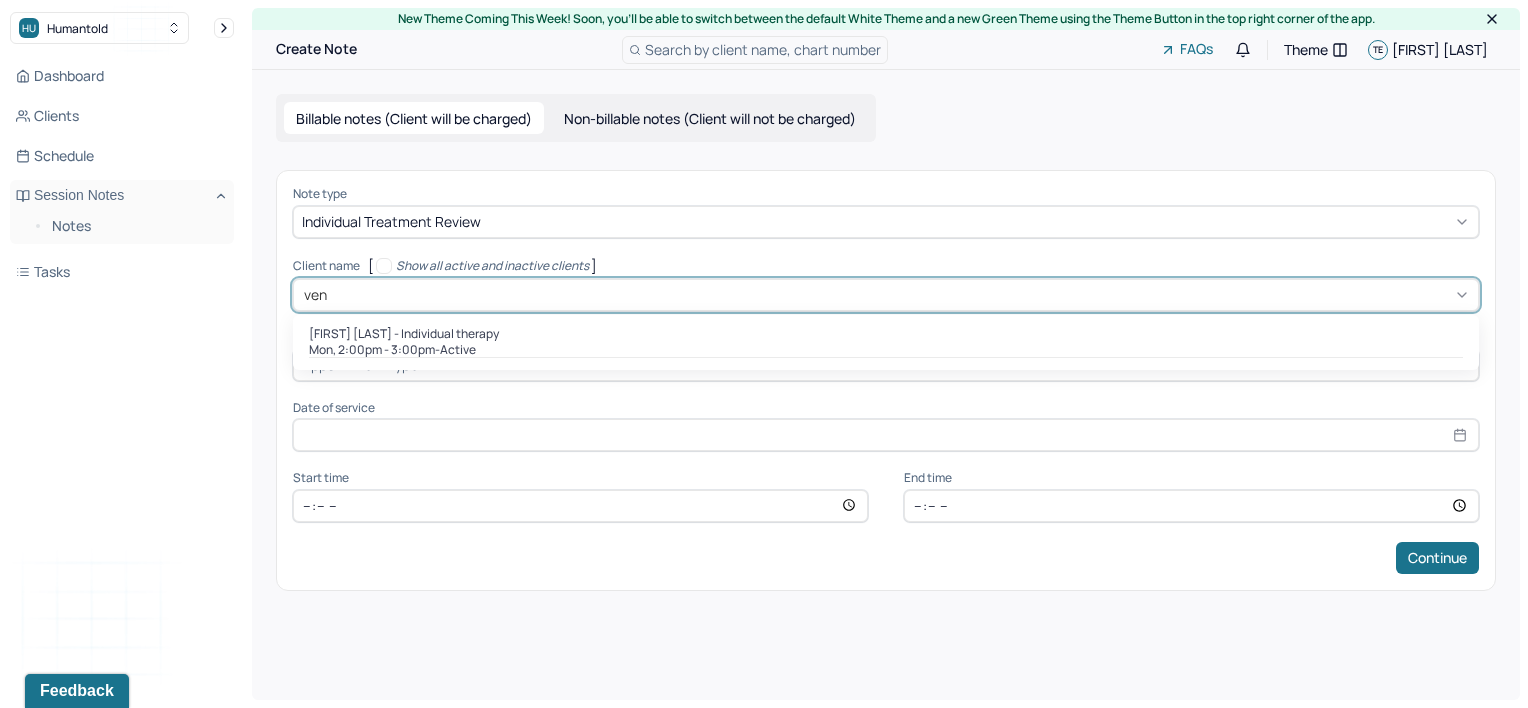 type on "vene" 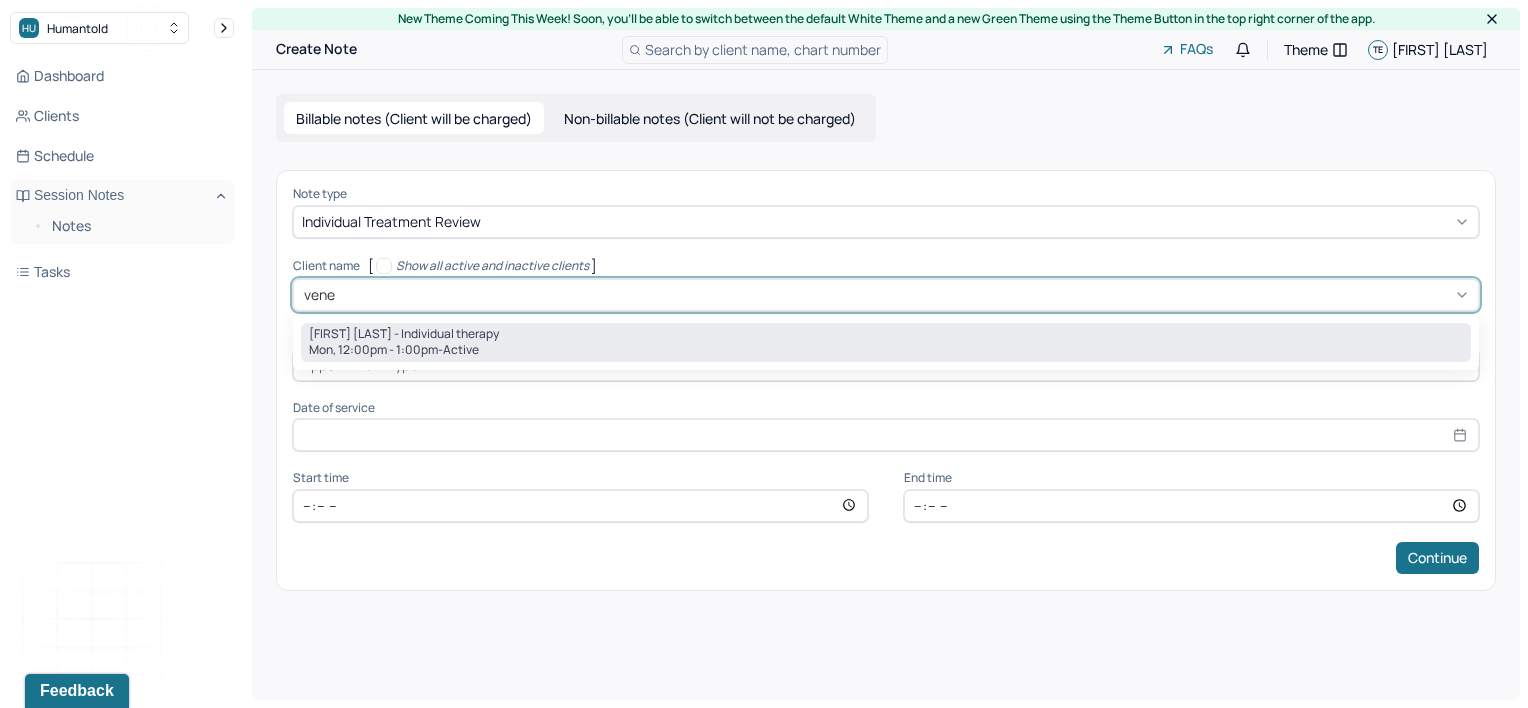 click on "[FIRST] [LAST] - Individual therapy [DAY], [TIME] - active" at bounding box center (886, 343) 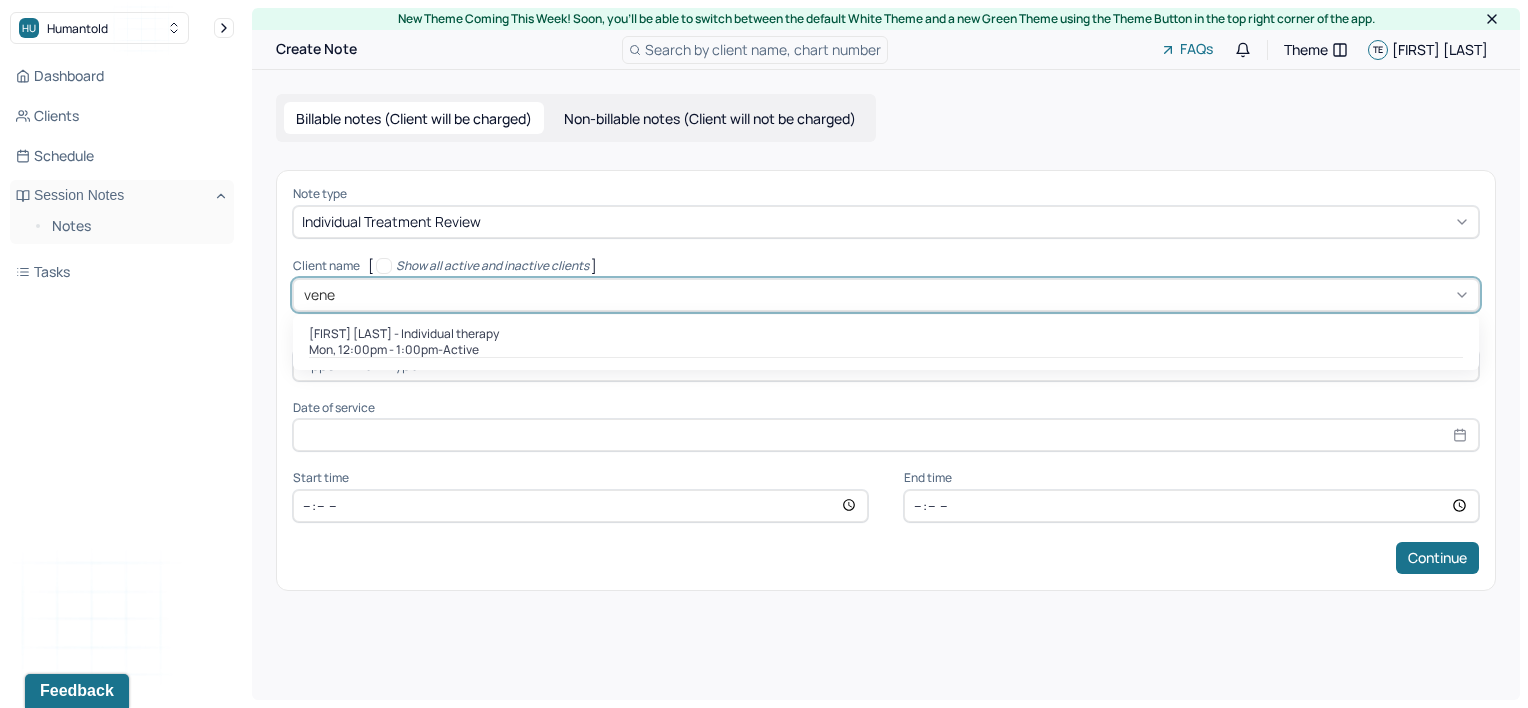 type 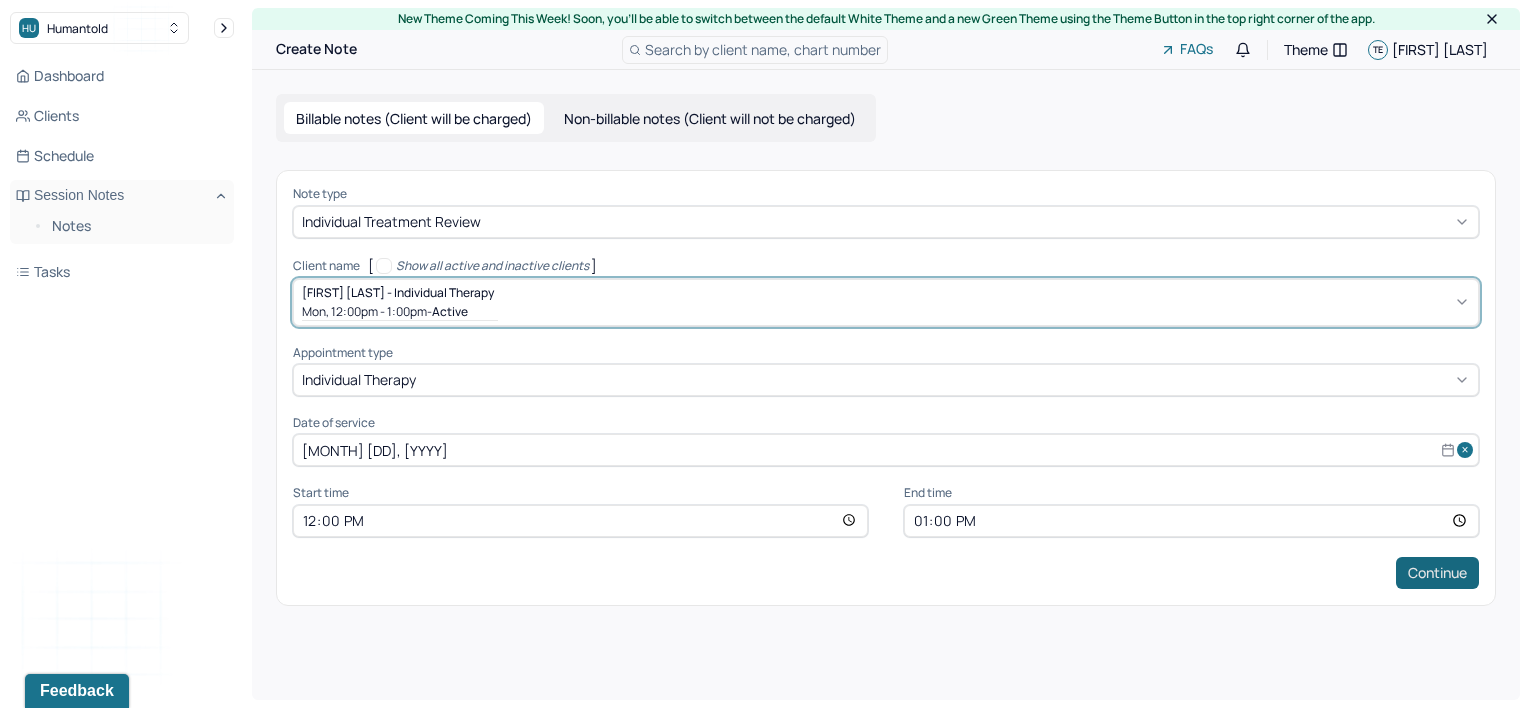 click on "Continue" at bounding box center [1437, 573] 